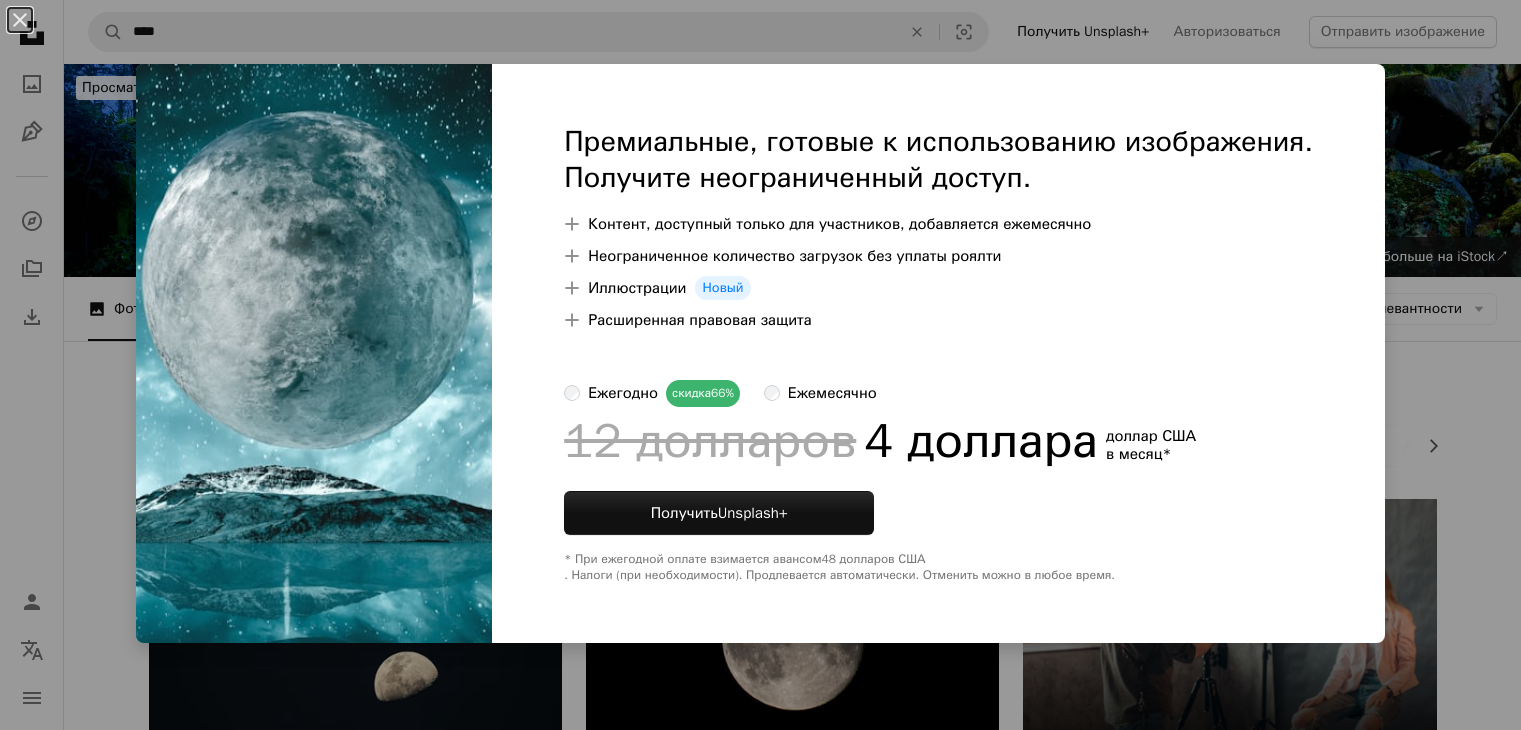 scroll, scrollTop: 1511, scrollLeft: 0, axis: vertical 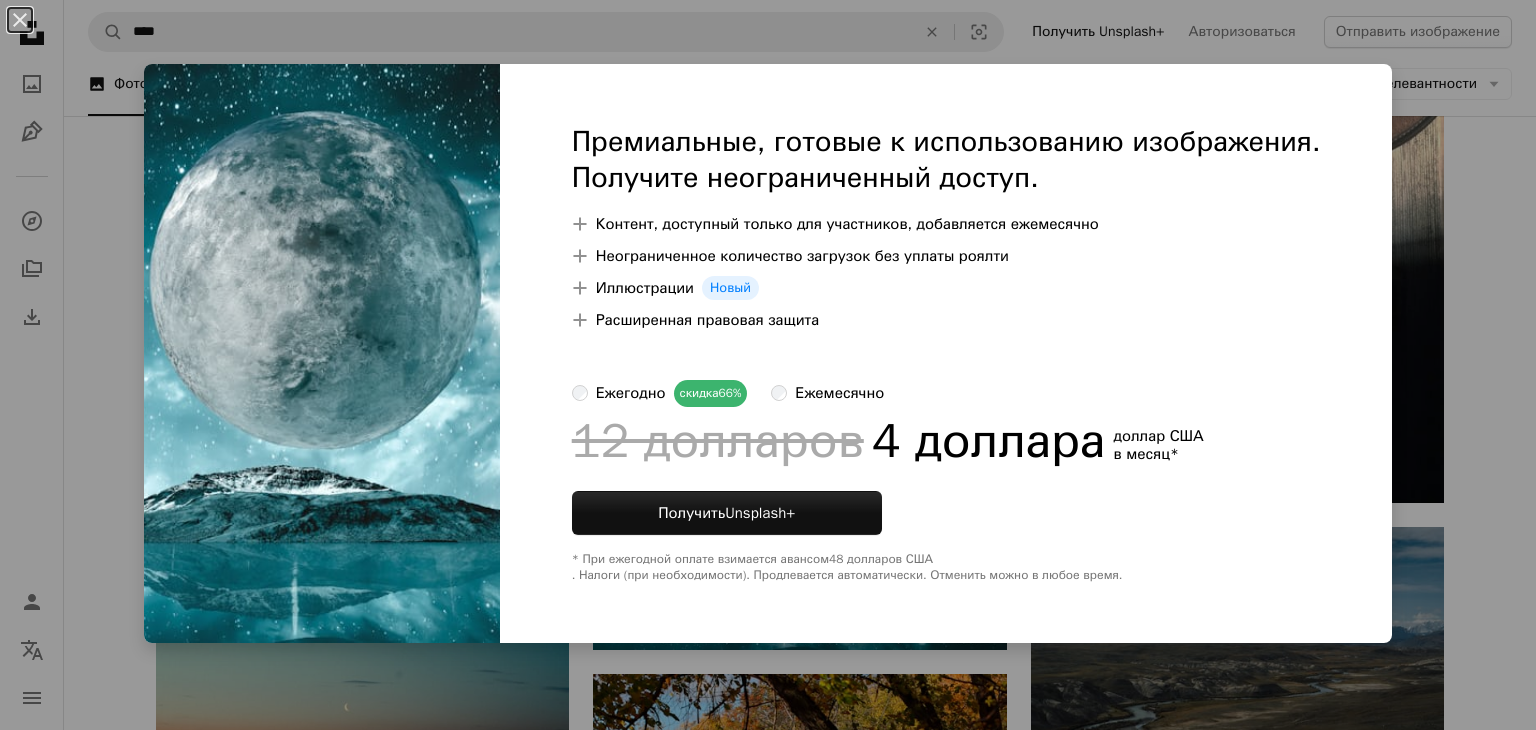 click on "An X shape Премиальные, готовые к использованию изображения.  Получите неограниченный доступ. A plus sign Контент, доступный только для участников, добавляется ежемесячно A plus sign Неограниченное количество загрузок без уплаты роялти A plus sign Иллюстрации Новый A plus sign Расширенная правовая защита ежегодно скидка  66% ежемесячно 12 долларов   4 доллара доллар США в месяц  * Получить  Unsplash+ * При ежегодной оплате взимается авансом  48 долларов США  . Налоги (при необходимости). Продлевается автоматически. Отменить можно в любое время." at bounding box center (768, 365) 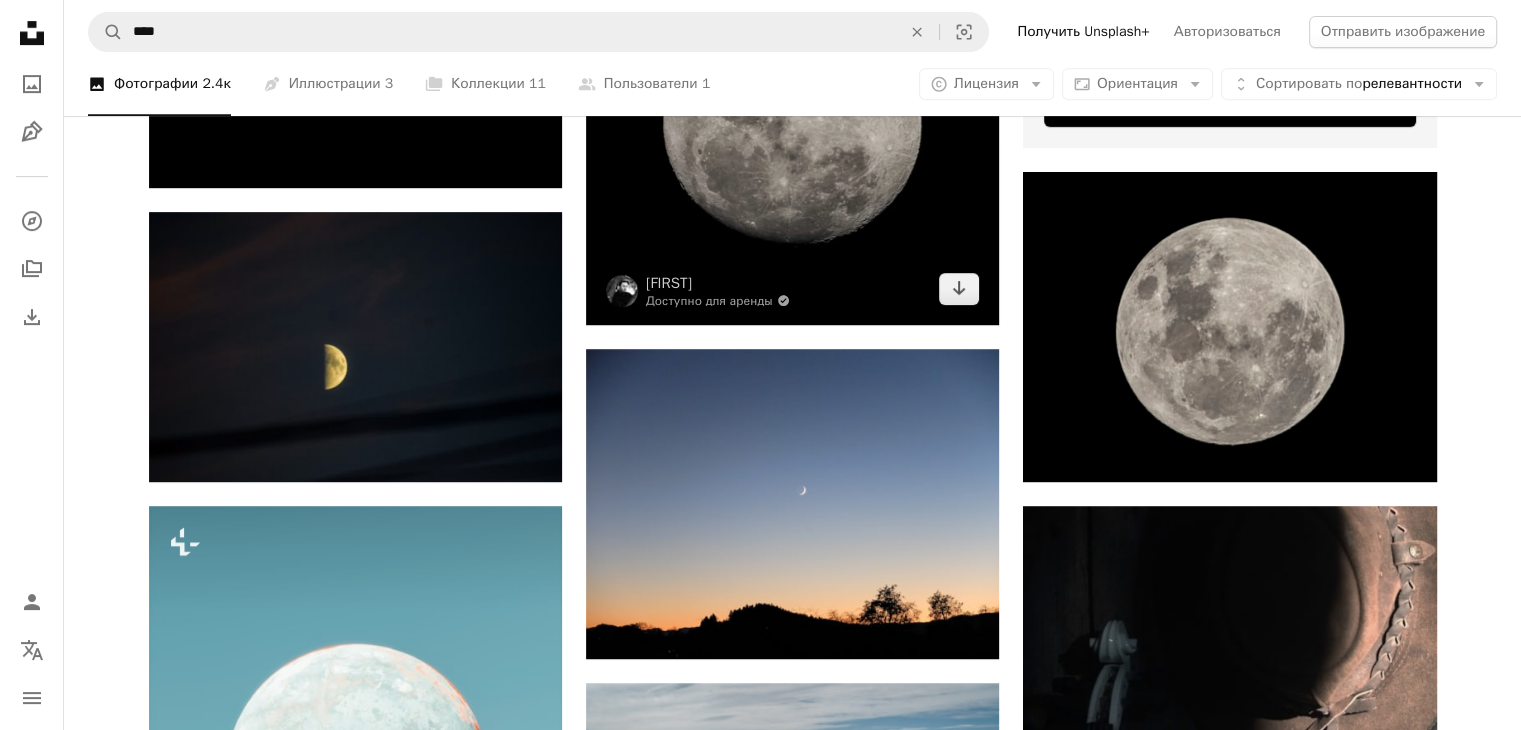 scroll, scrollTop: 880, scrollLeft: 0, axis: vertical 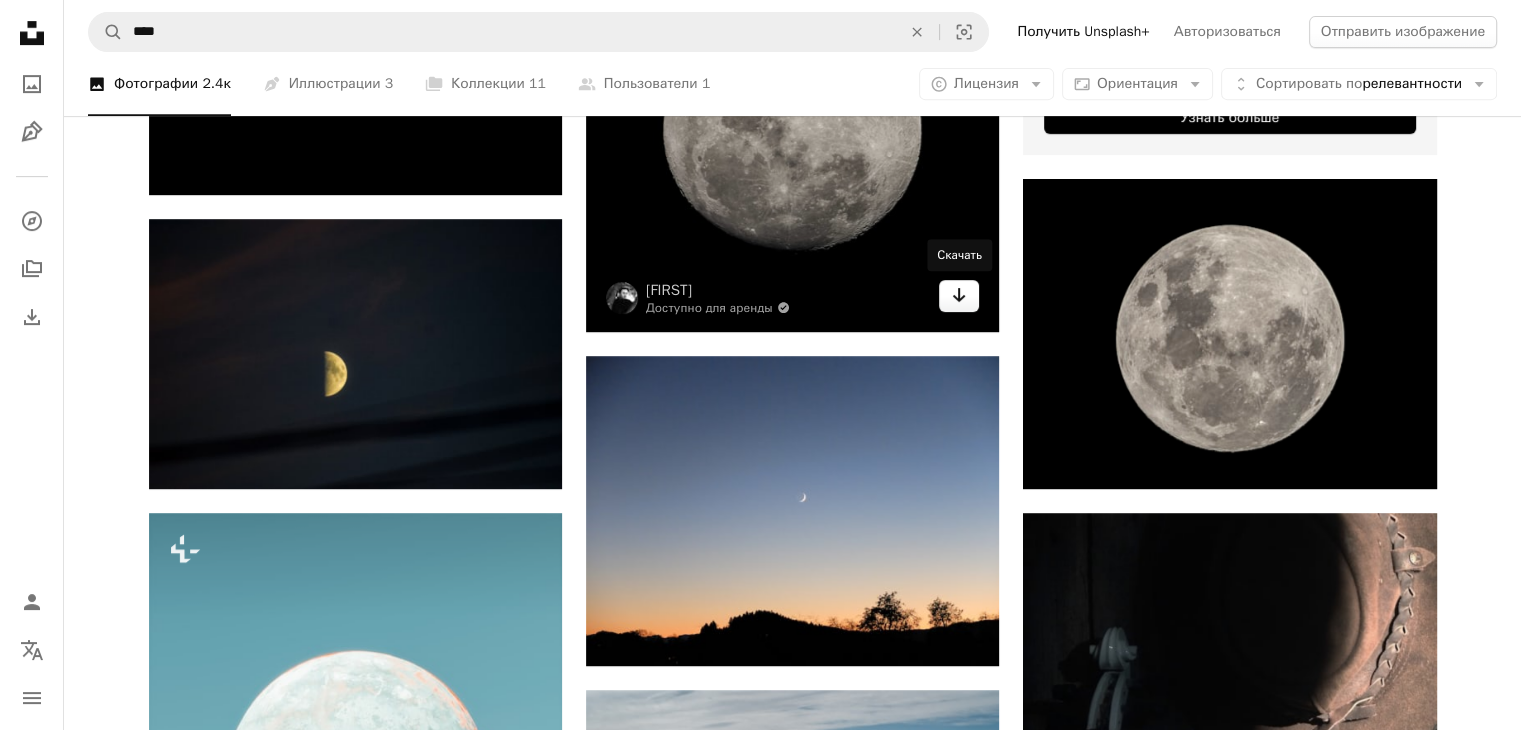 click on "Arrow pointing down" 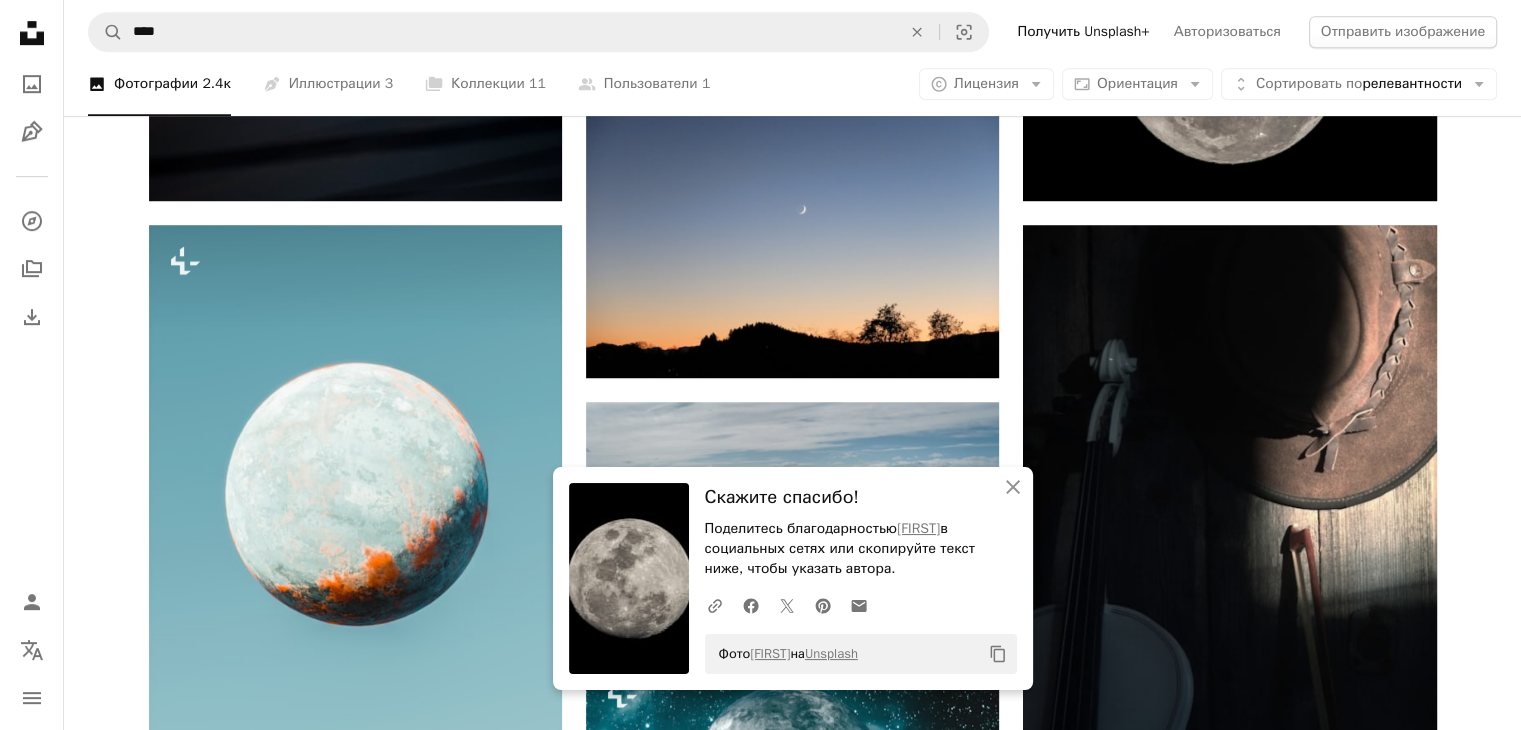 scroll, scrollTop: 1188, scrollLeft: 0, axis: vertical 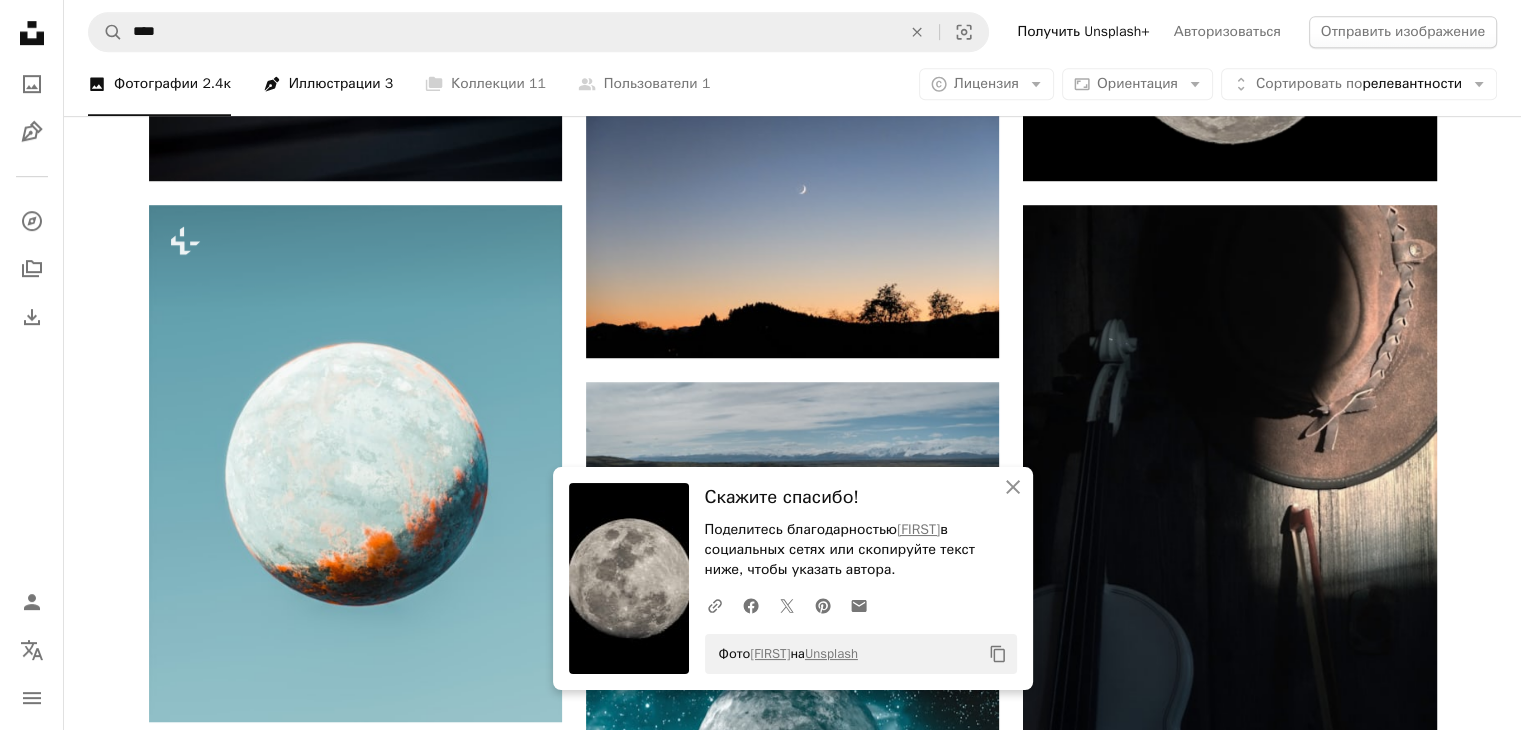 click on "Иллюстрации" at bounding box center [335, 83] 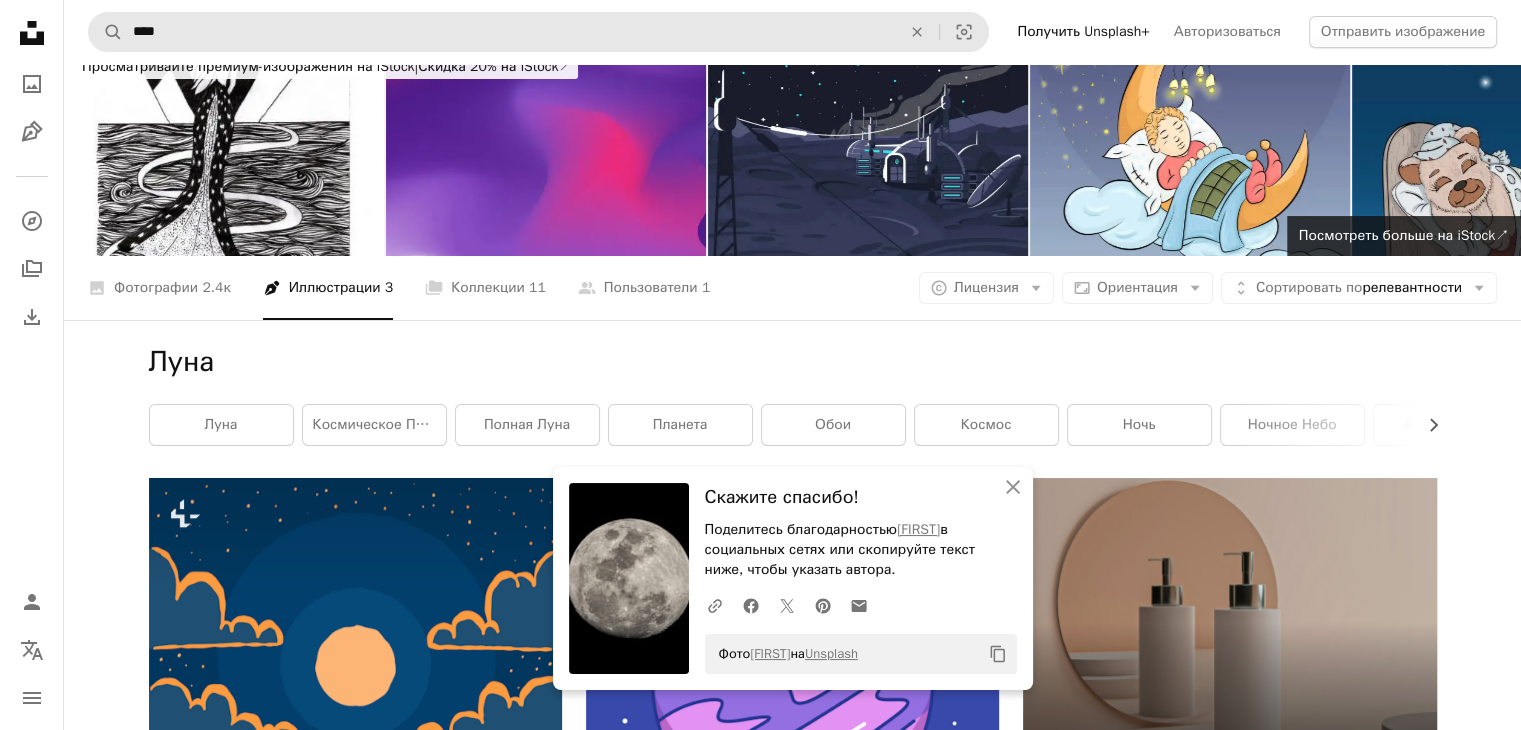 scroll, scrollTop: 12, scrollLeft: 0, axis: vertical 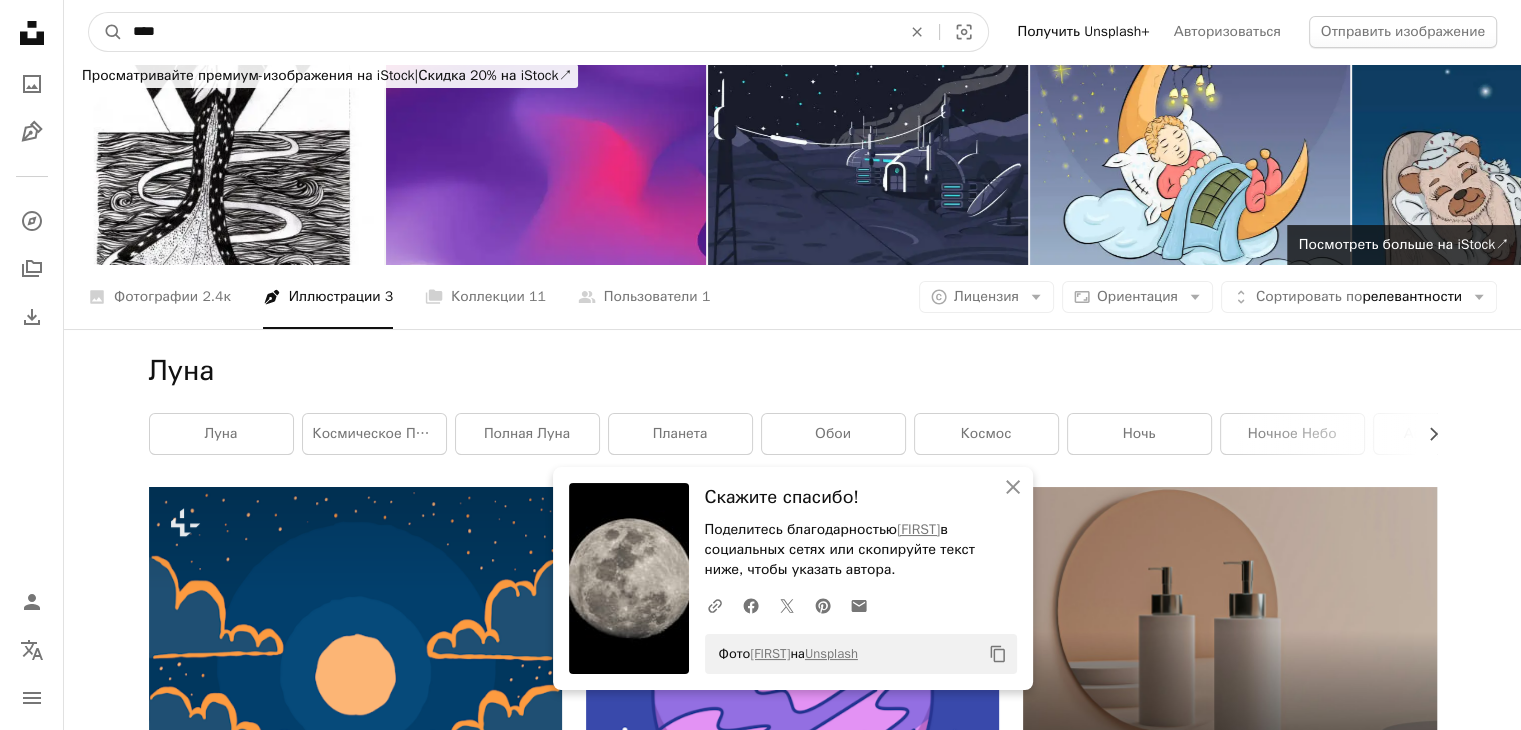 drag, startPoint x: 193, startPoint y: 25, endPoint x: 124, endPoint y: 30, distance: 69.18092 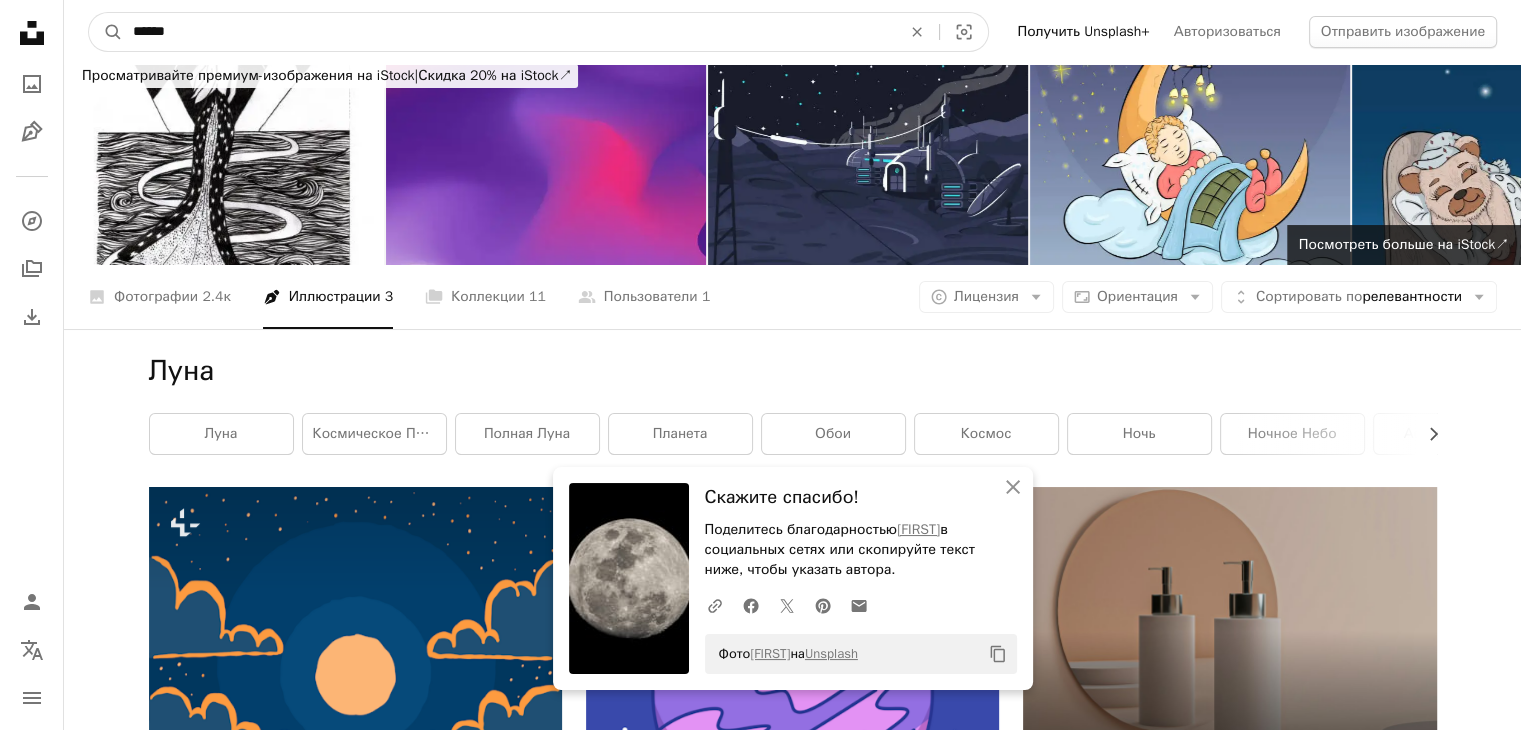 type on "*******" 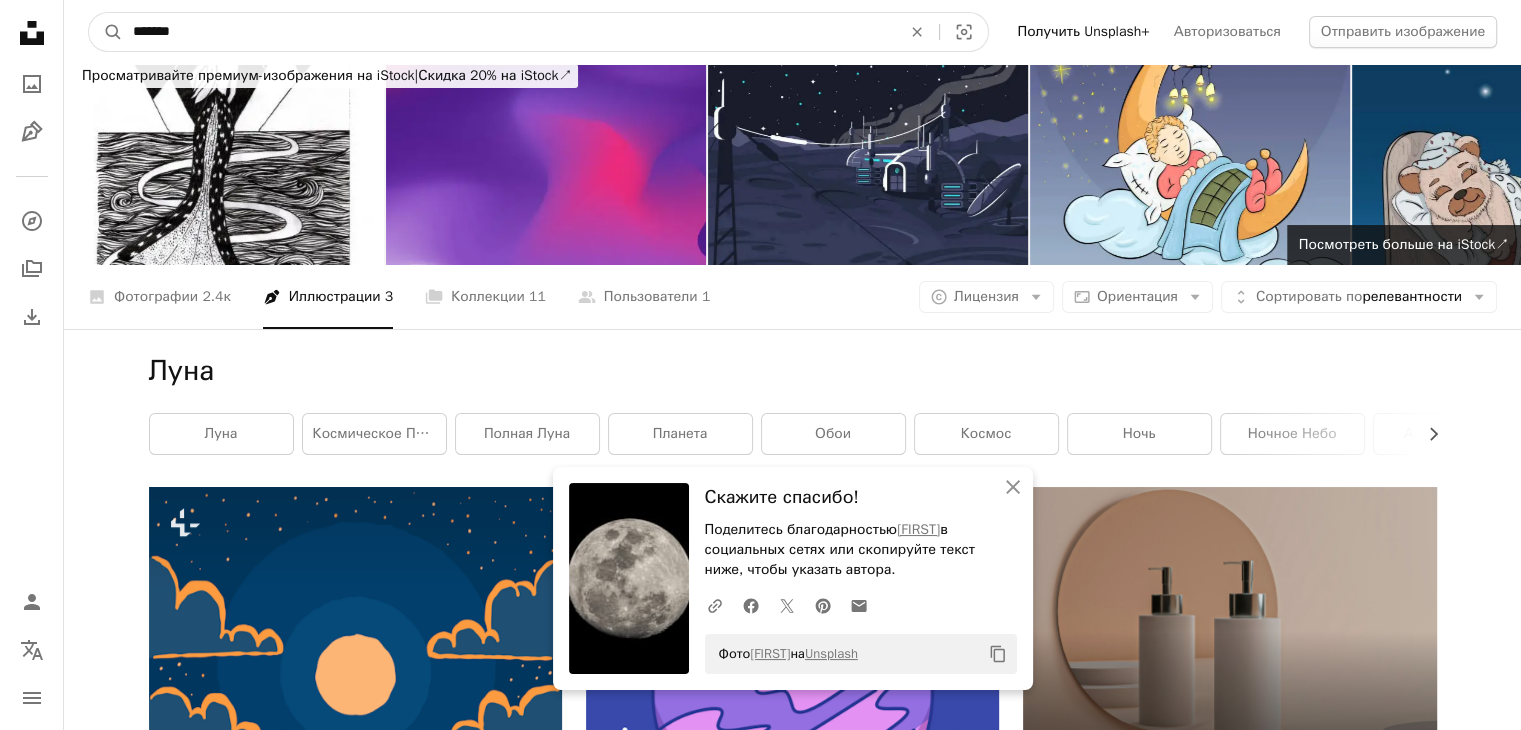 click on "A magnifying glass" at bounding box center [106, 32] 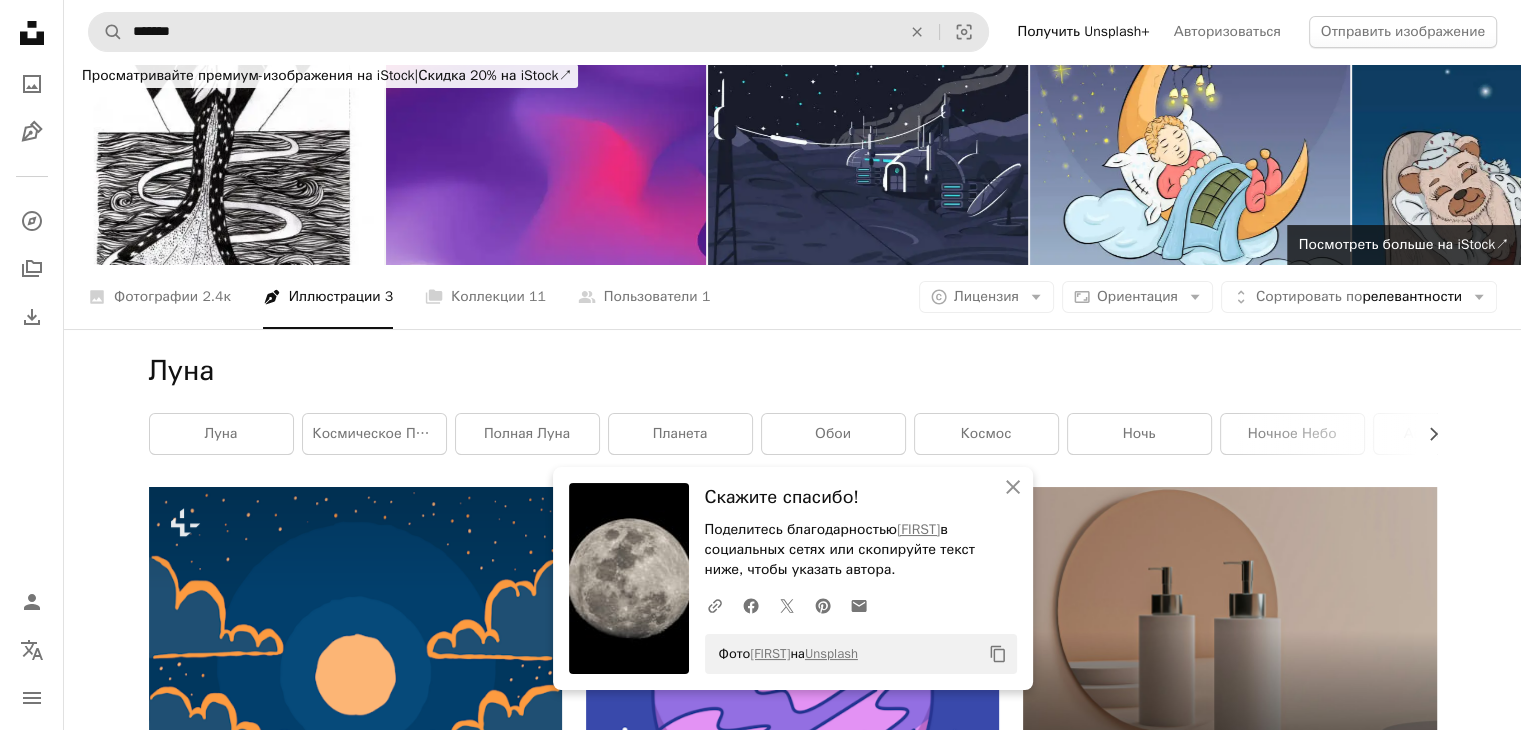 scroll, scrollTop: 0, scrollLeft: 0, axis: both 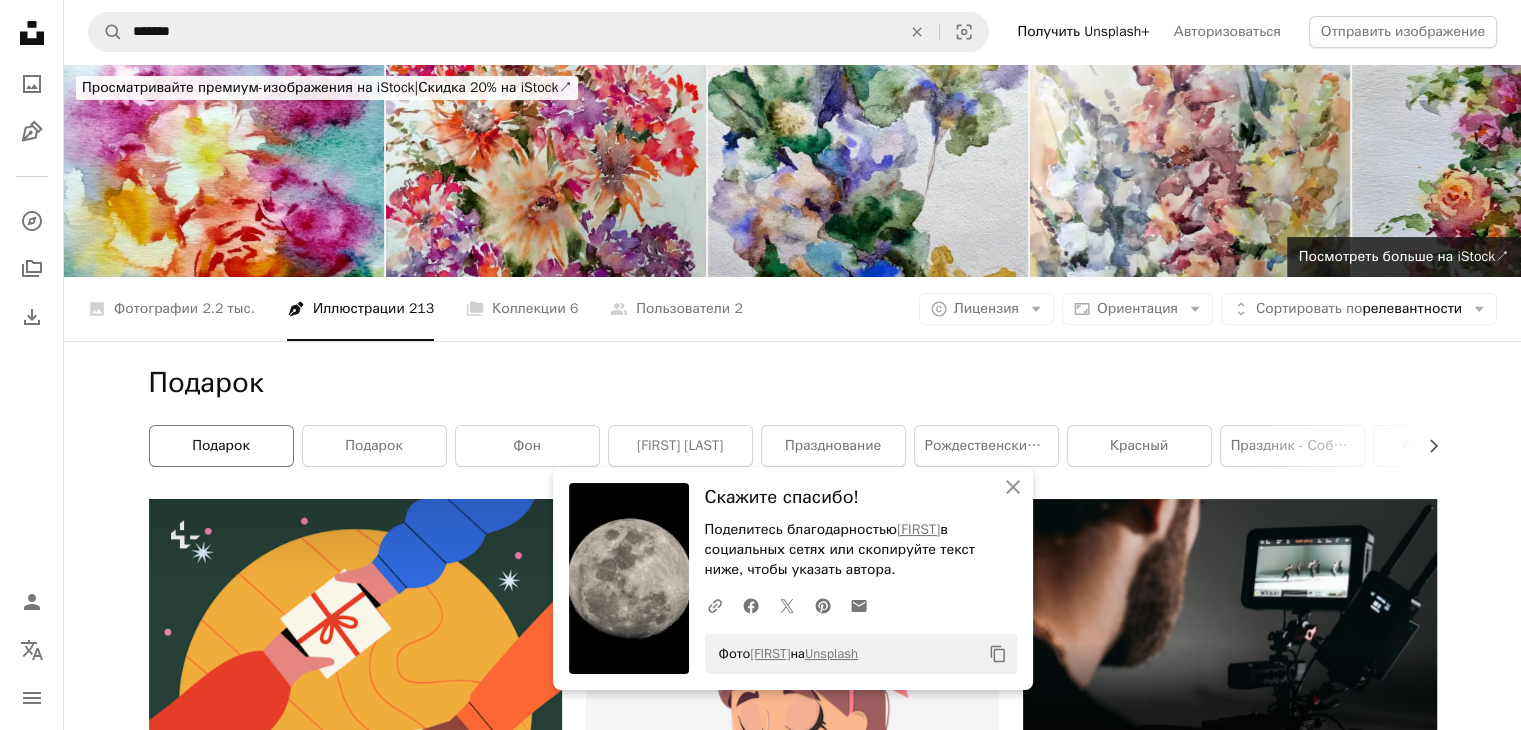 click on "подарок" at bounding box center [221, 446] 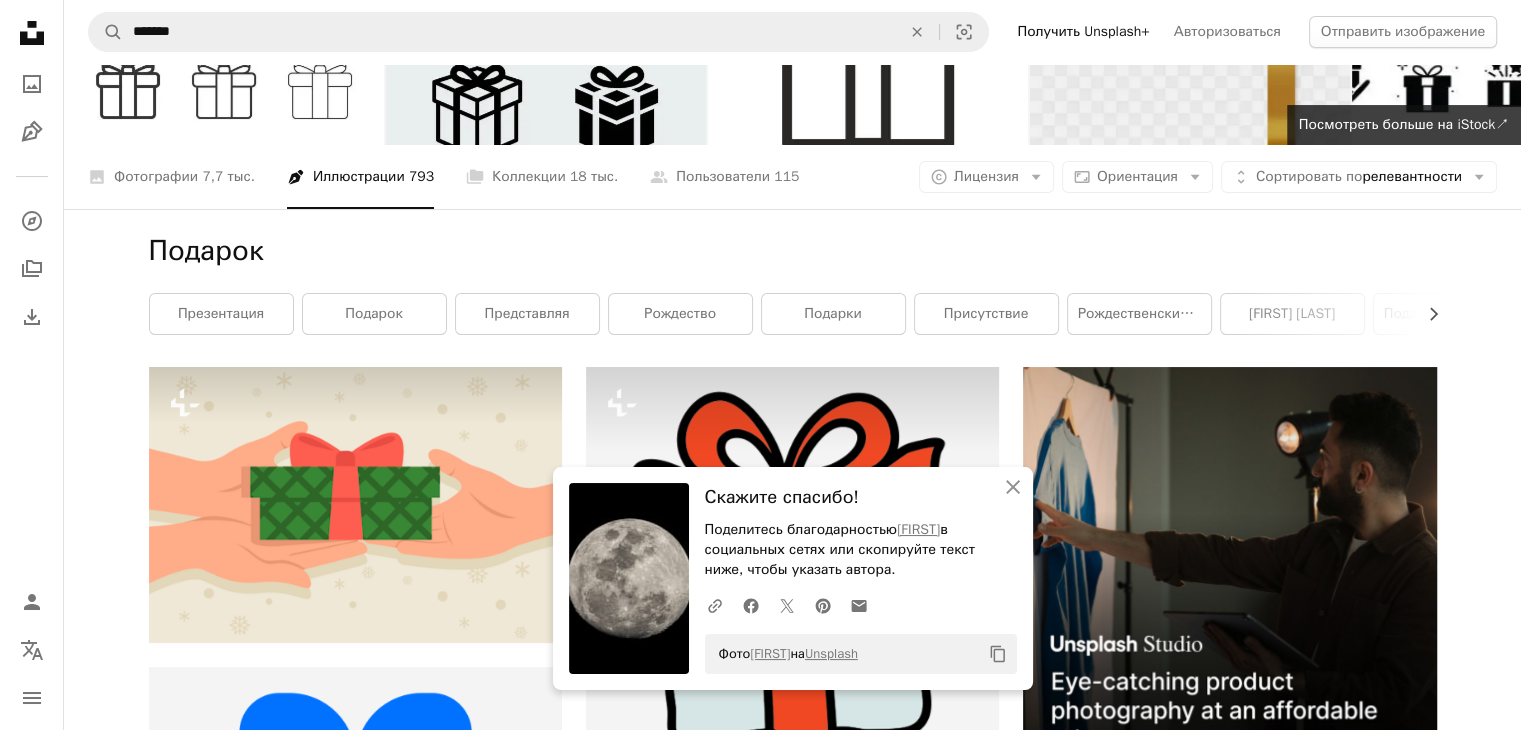 scroll, scrollTop: 136, scrollLeft: 0, axis: vertical 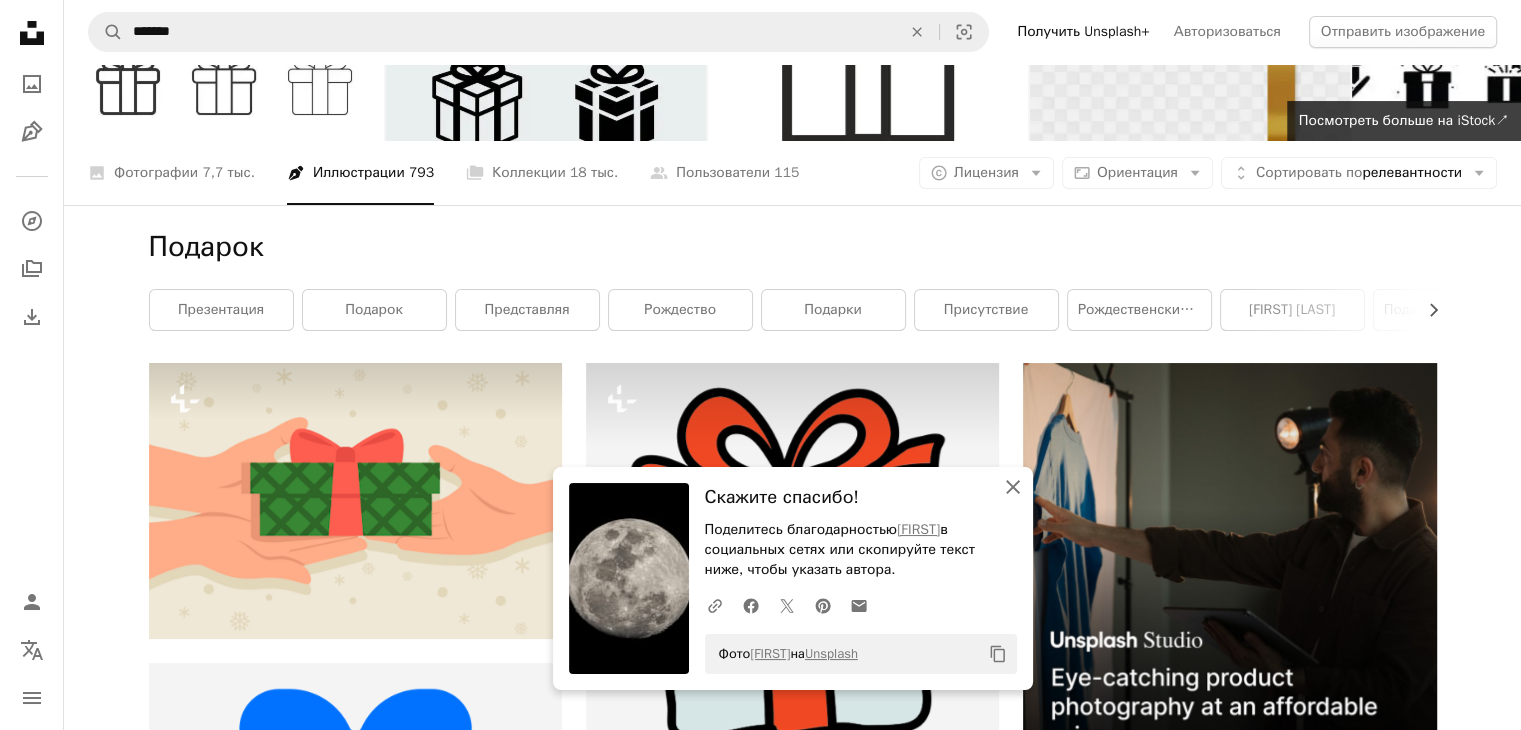 click on "An X shape" 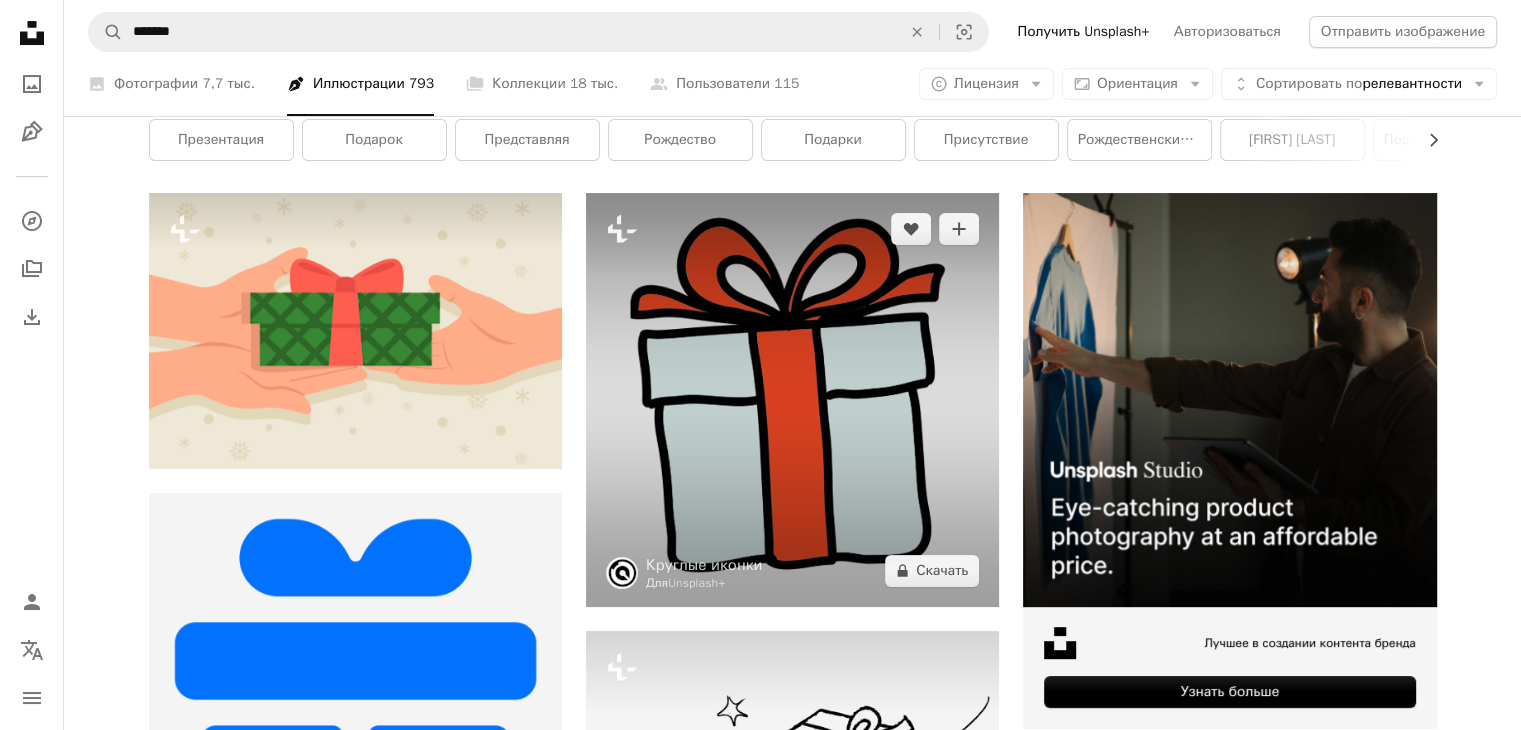 scroll, scrollTop: 347, scrollLeft: 0, axis: vertical 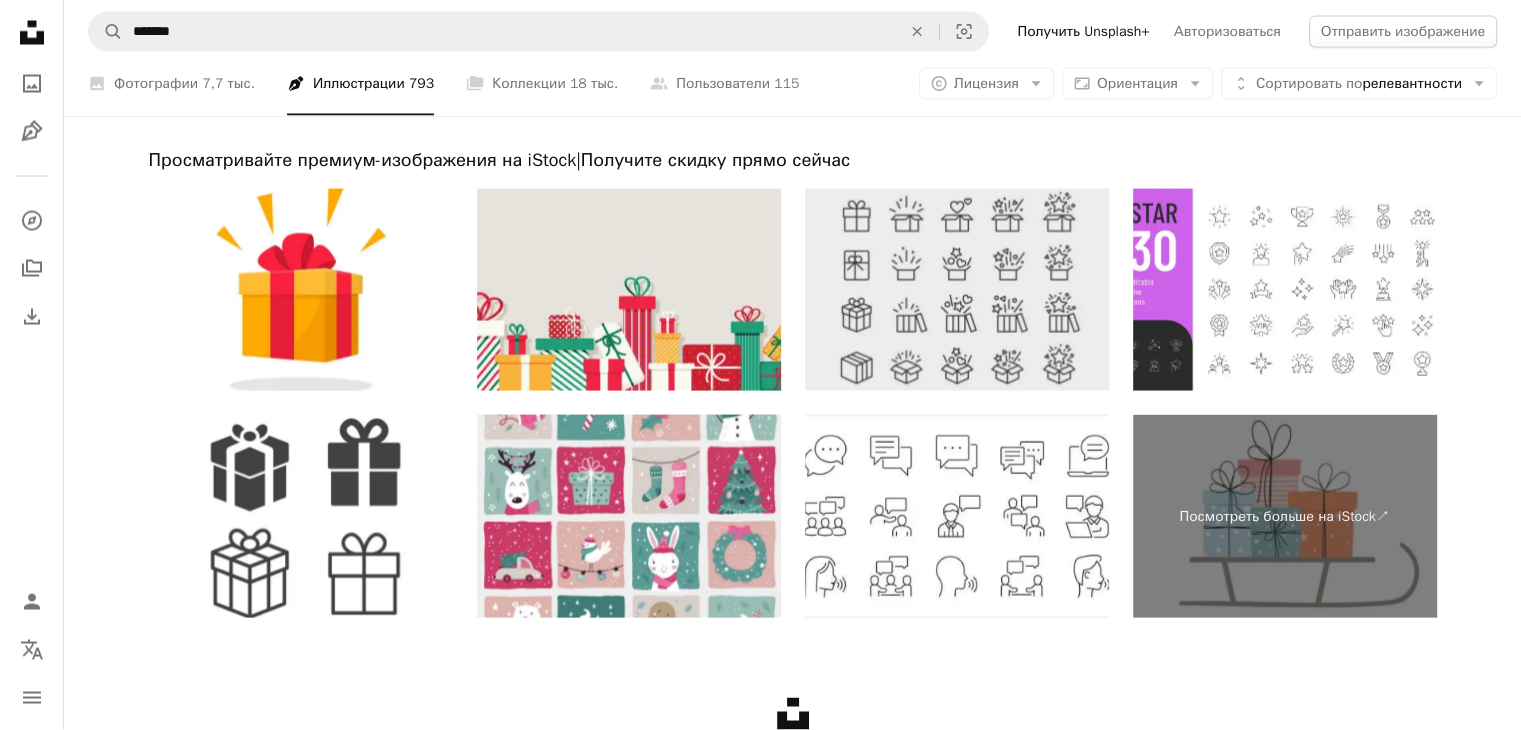 click at bounding box center (957, 290) 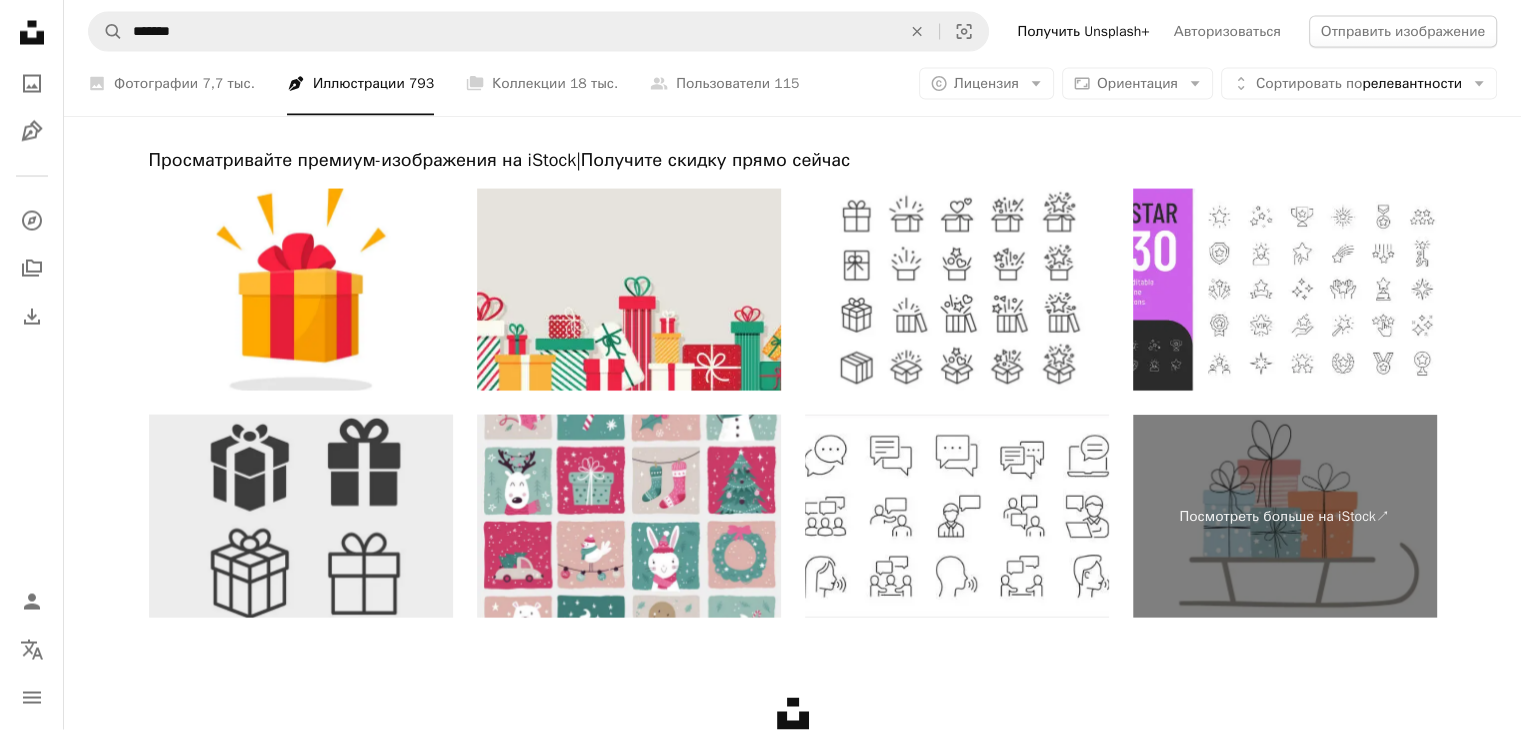 click at bounding box center (301, 516) 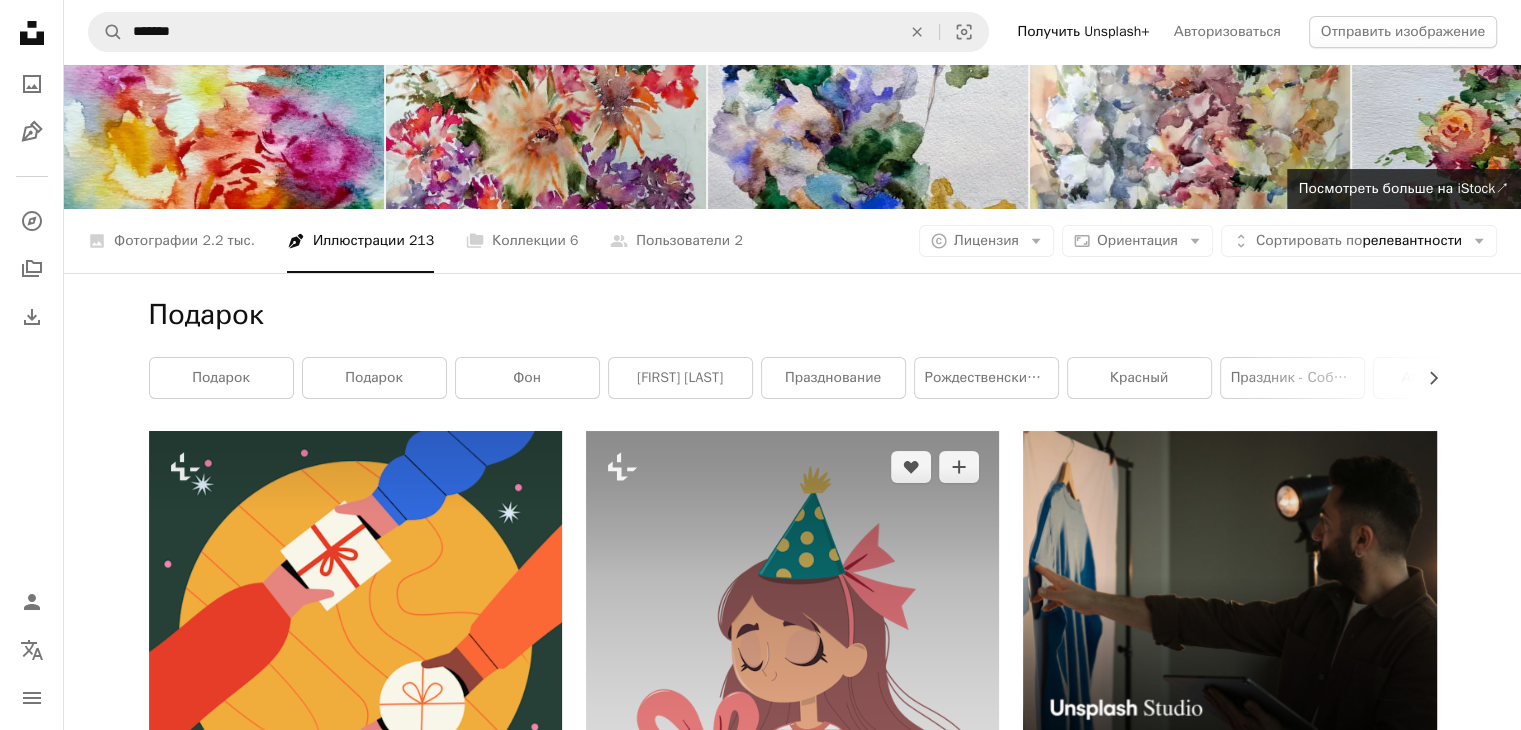 scroll, scrollTop: 71, scrollLeft: 0, axis: vertical 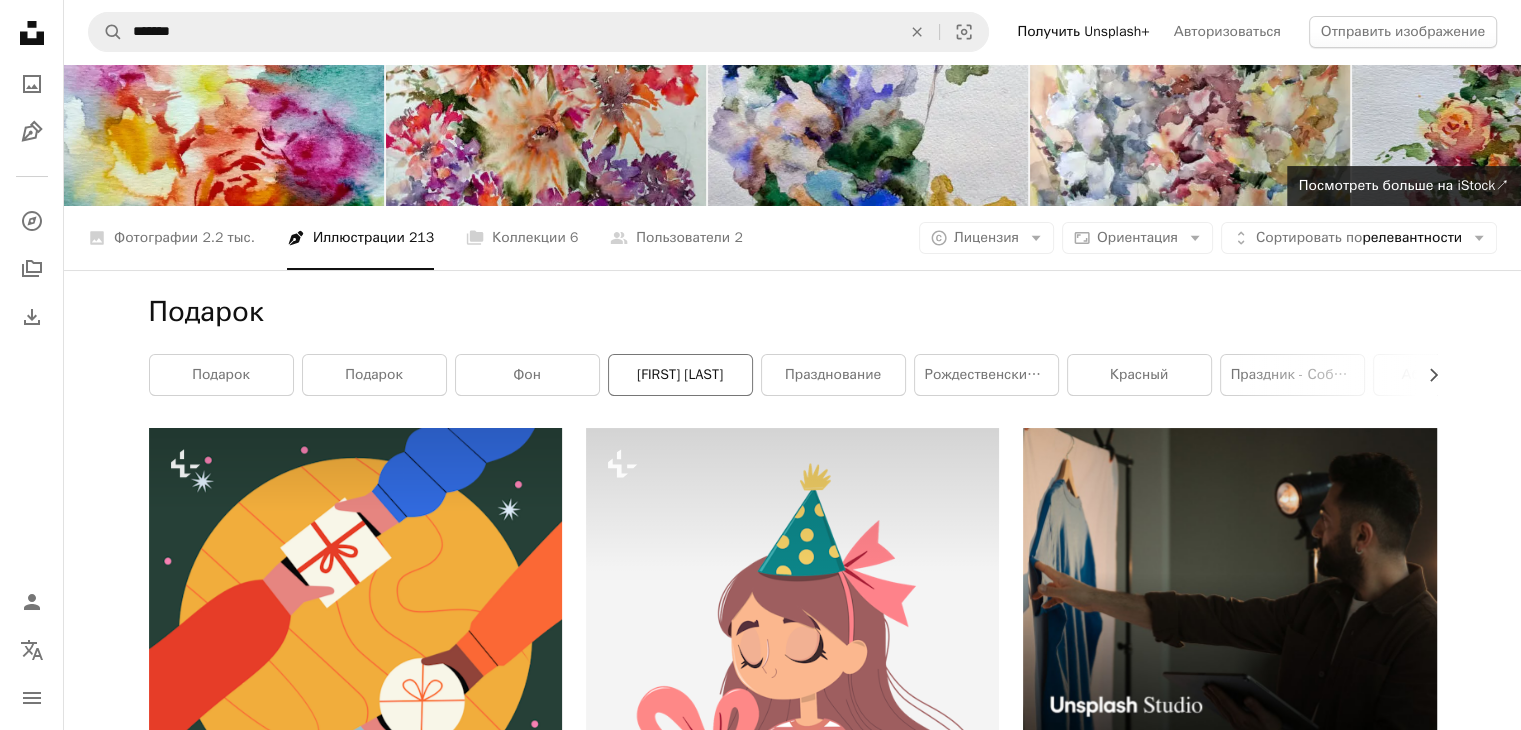 click on "[FIRST] [LAST]" at bounding box center [680, 374] 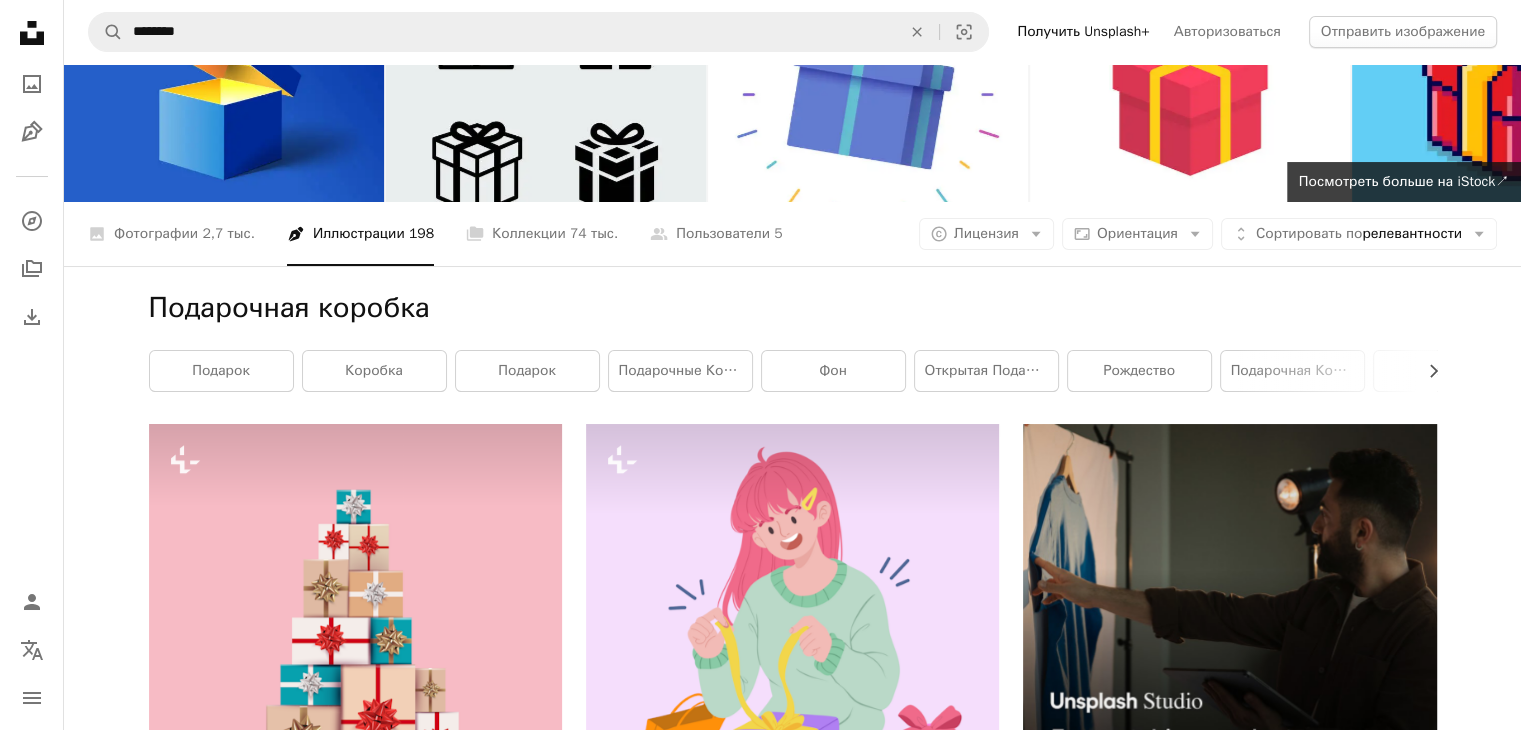 scroll, scrollTop: 76, scrollLeft: 0, axis: vertical 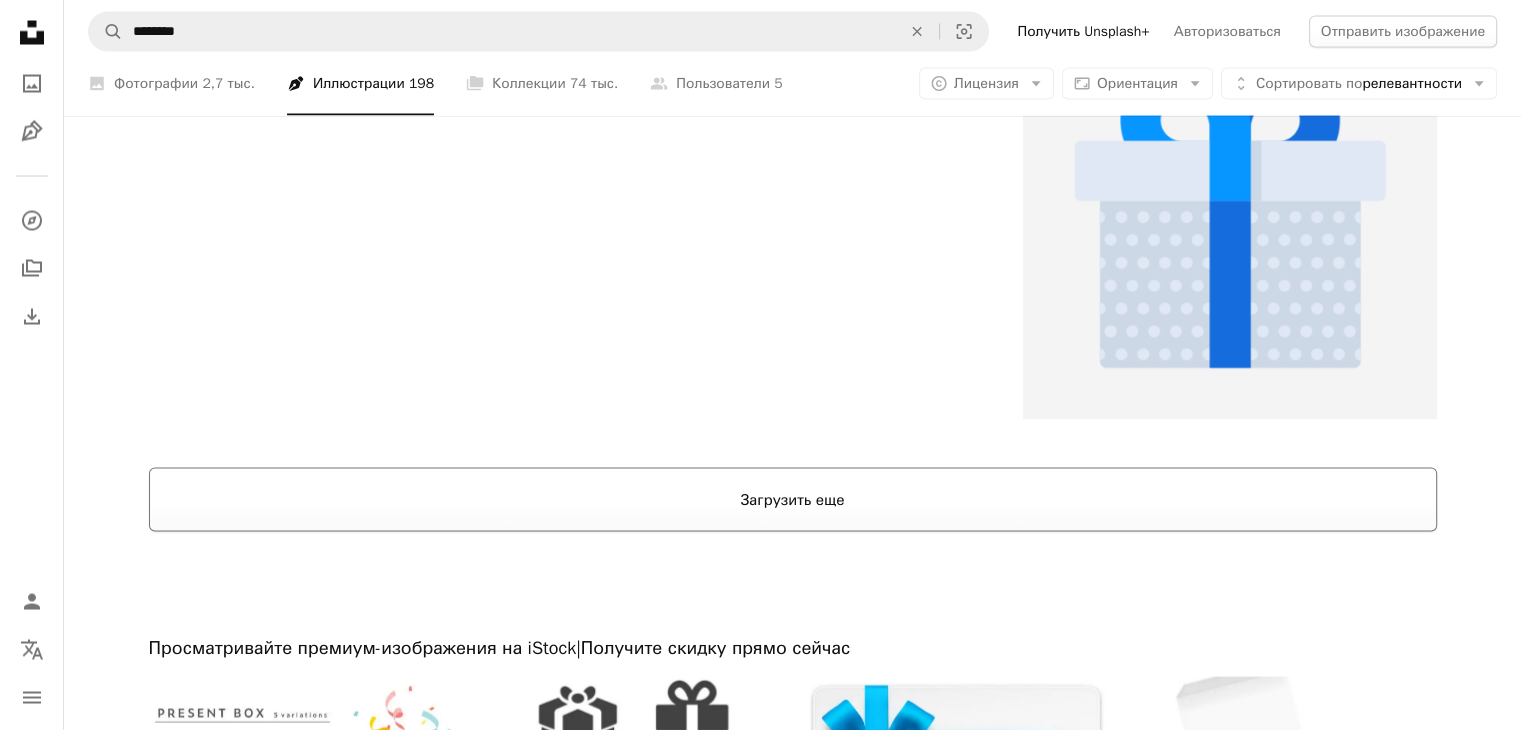 click on "Загрузить еще" at bounding box center [793, 500] 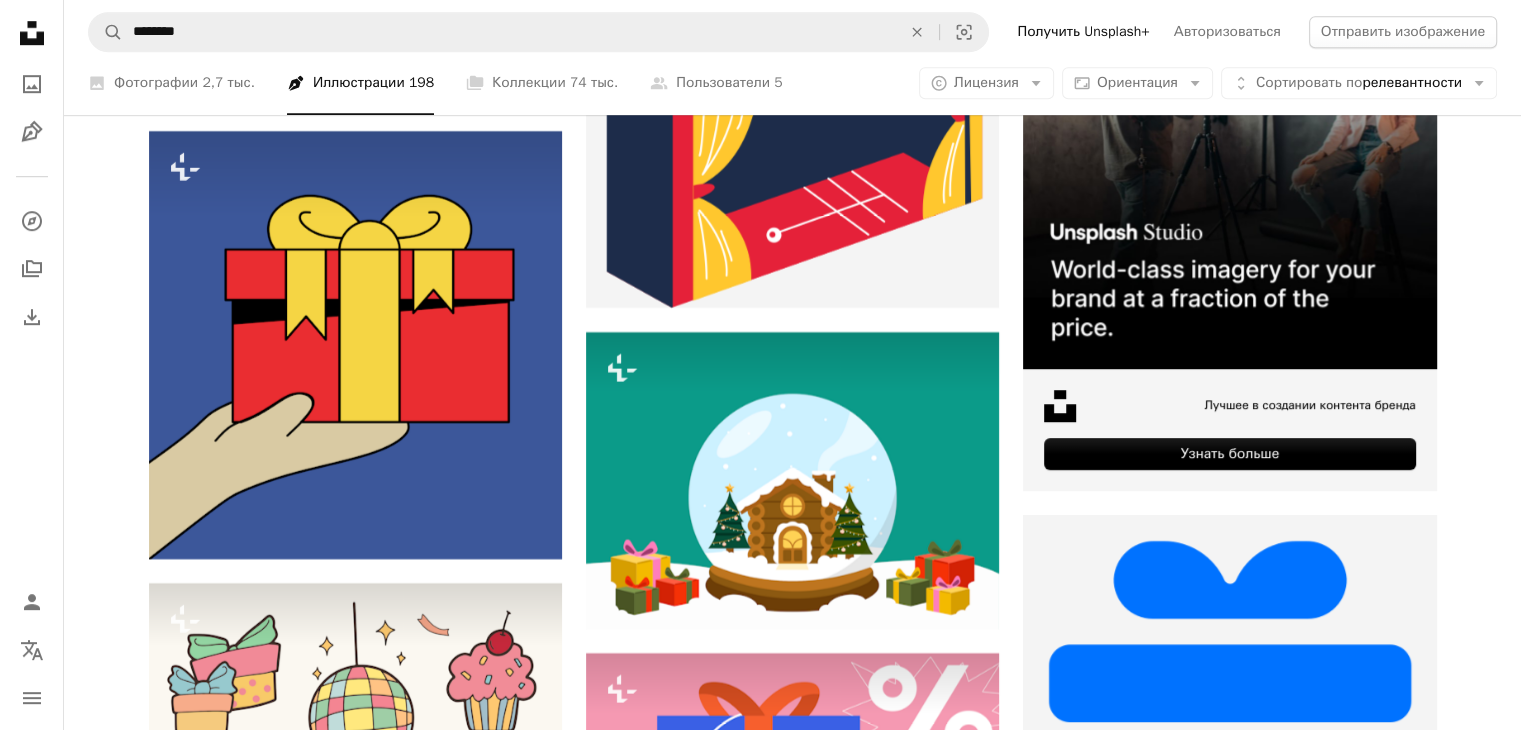 scroll, scrollTop: 8983, scrollLeft: 0, axis: vertical 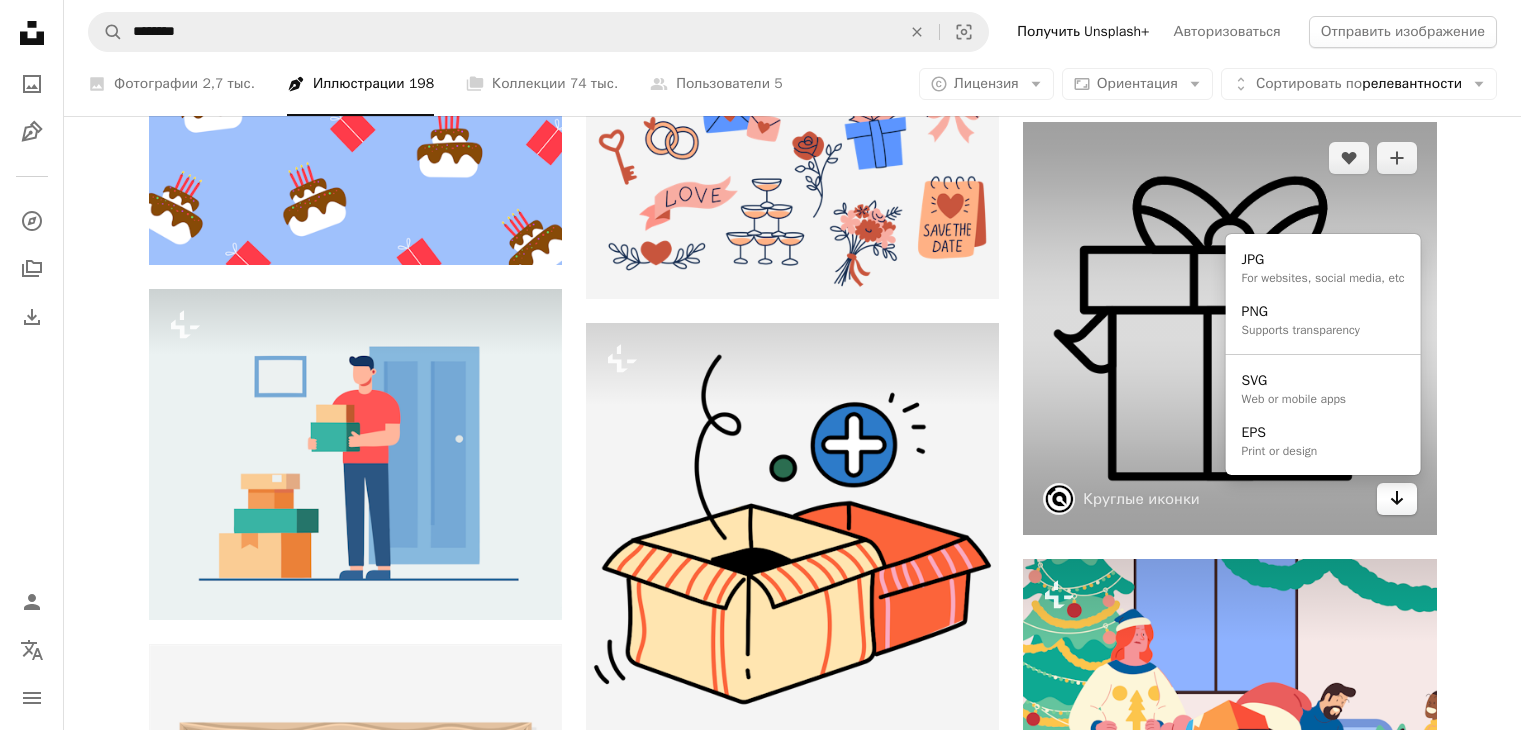 click on "Arrow pointing down" 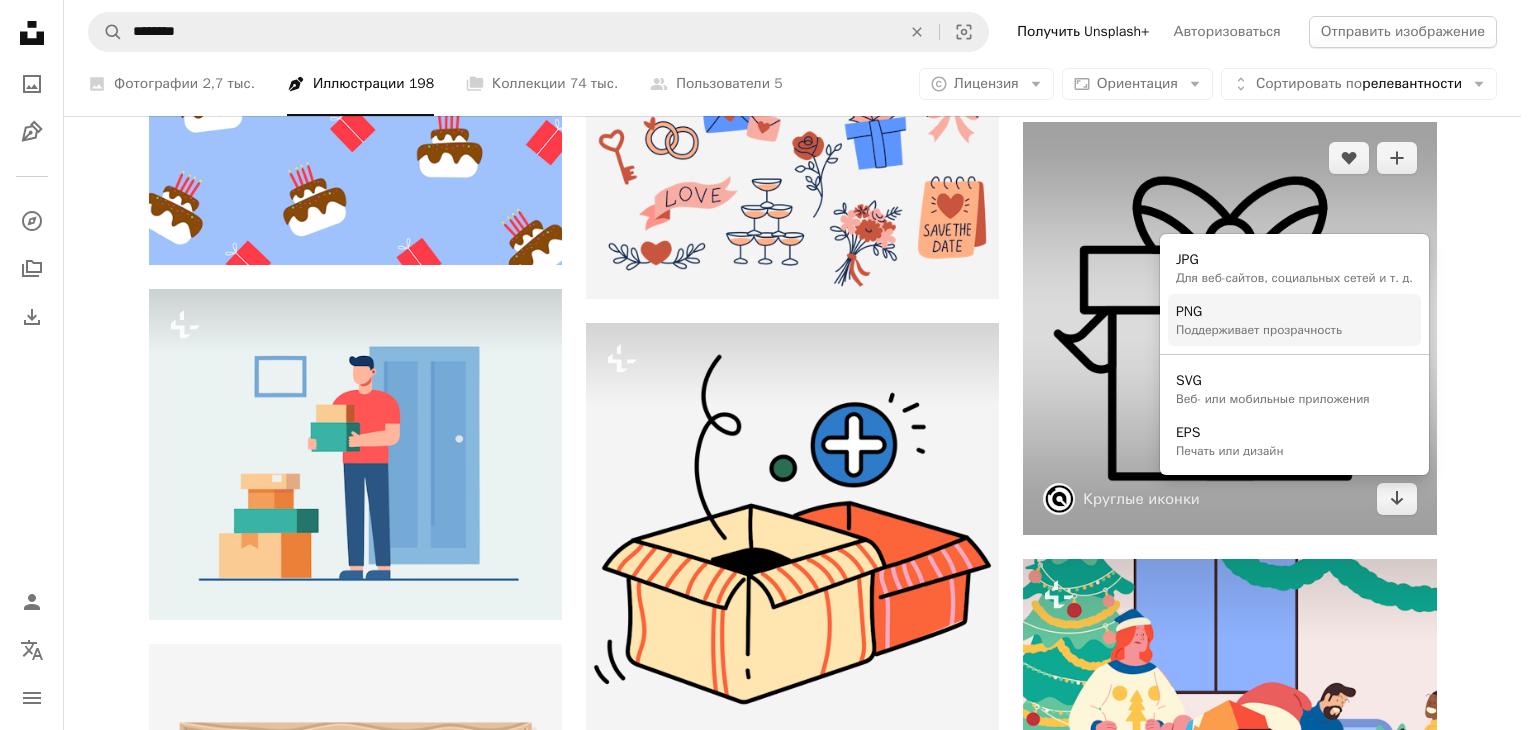 click on "Поддерживает прозрачность" at bounding box center (1259, 330) 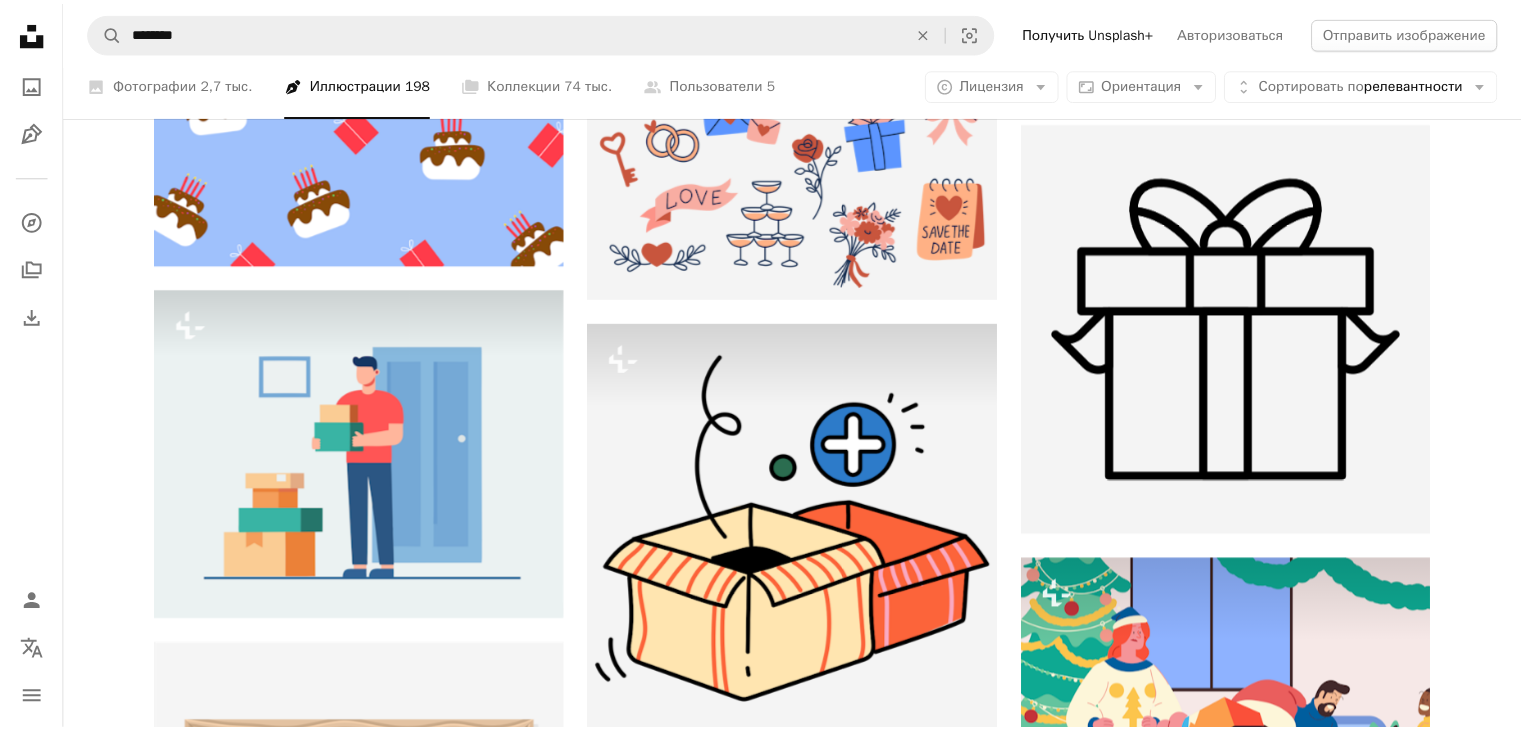 scroll, scrollTop: 12082, scrollLeft: 0, axis: vertical 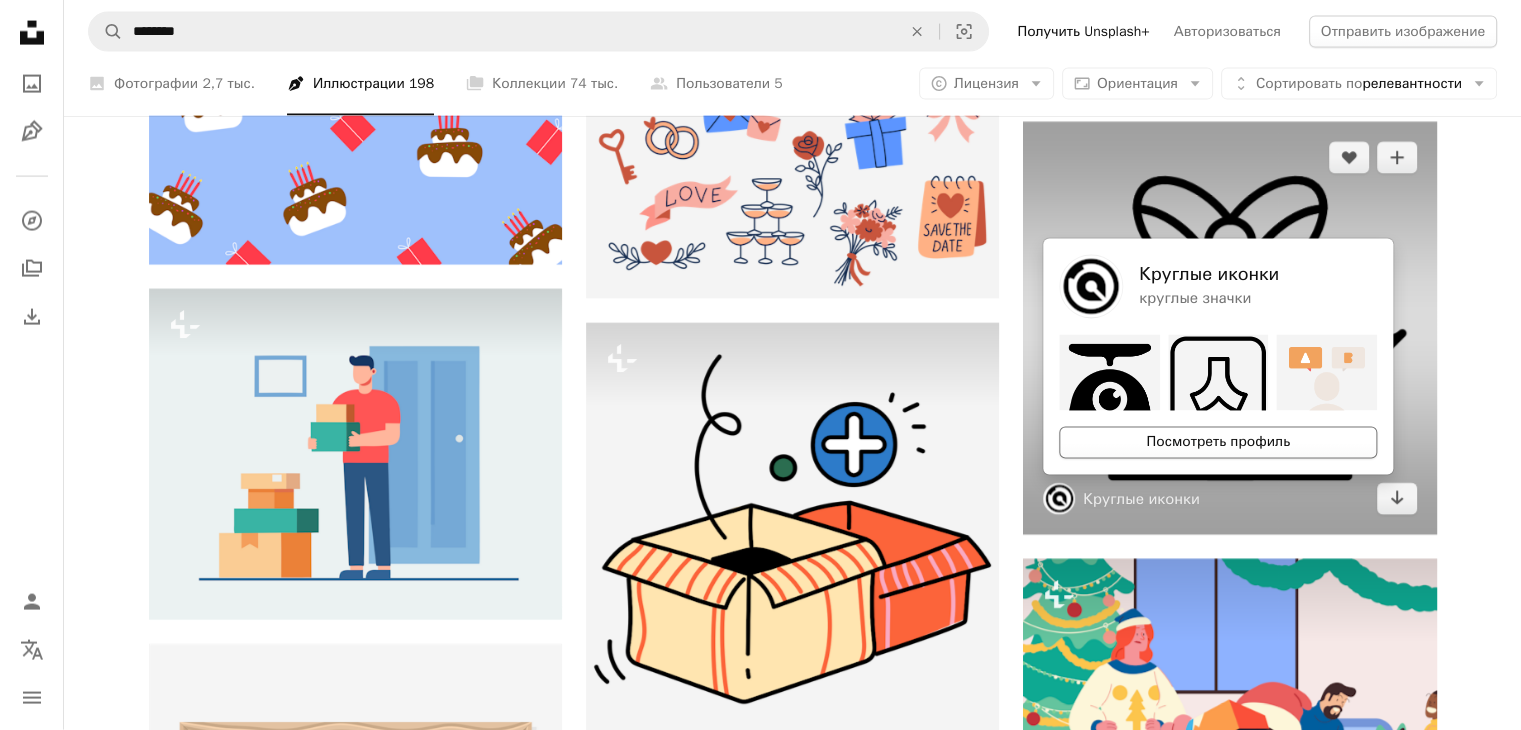 click on "Посмотреть профиль" at bounding box center [1218, 442] 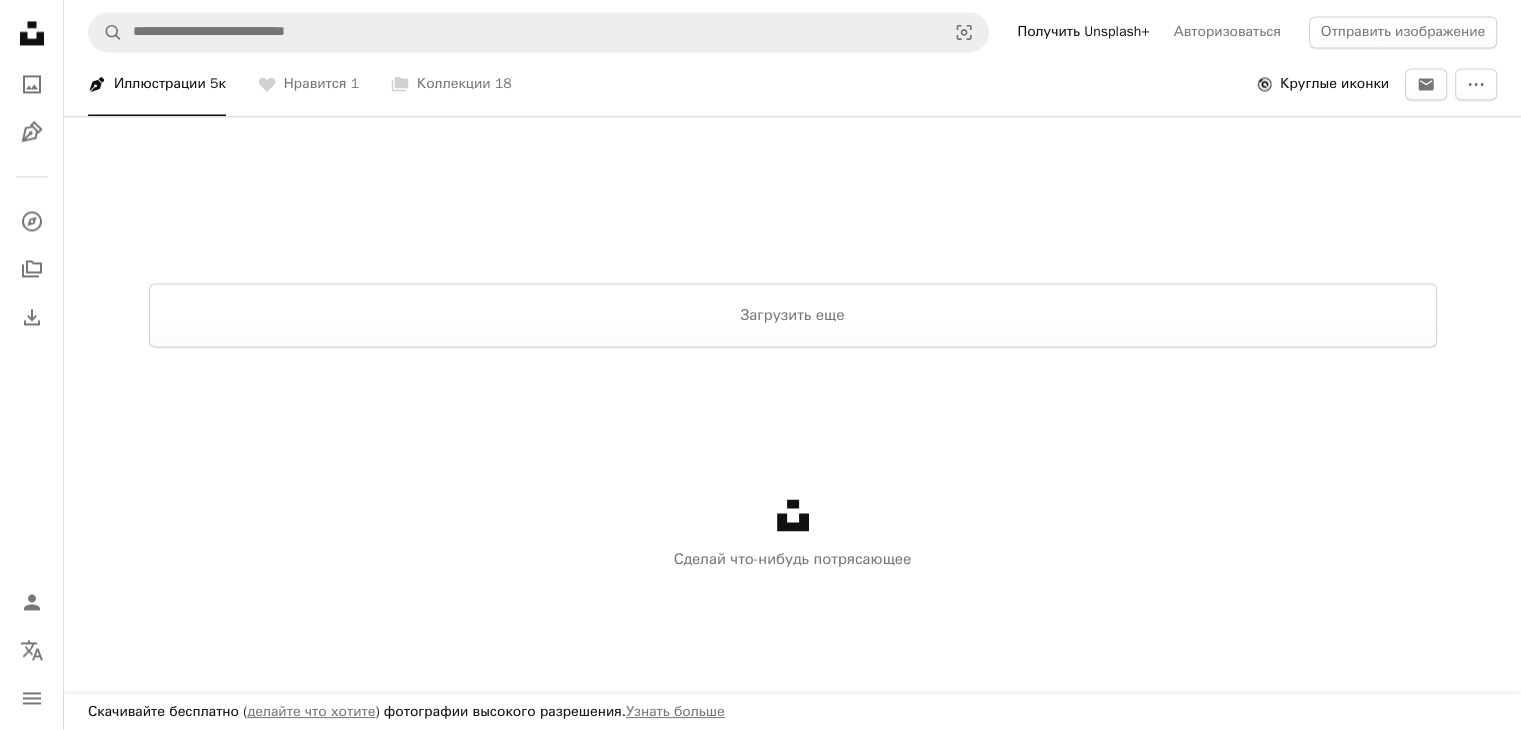 scroll, scrollTop: 699, scrollLeft: 0, axis: vertical 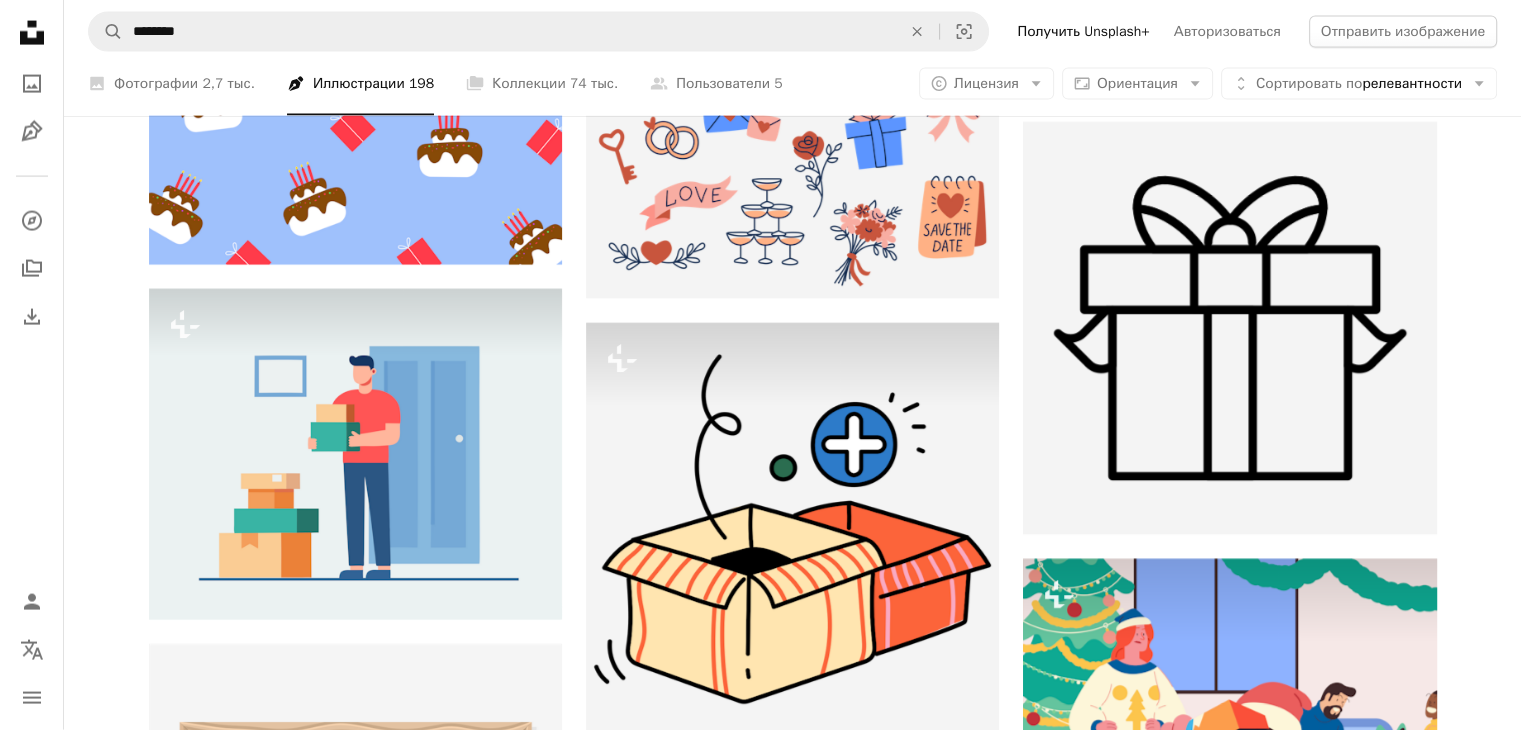 click on "Загрузить еще" at bounding box center [793, 4149] 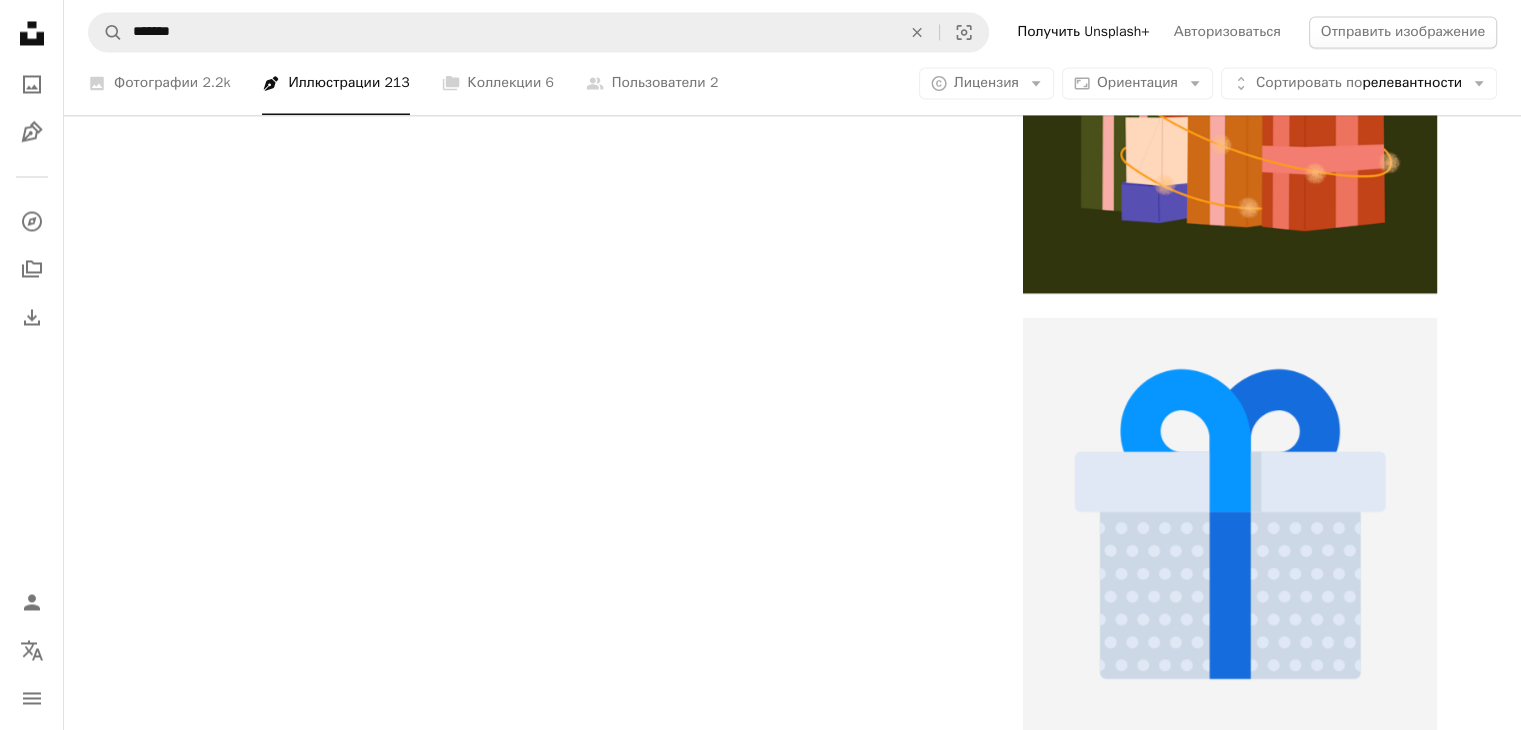 scroll, scrollTop: 71, scrollLeft: 0, axis: vertical 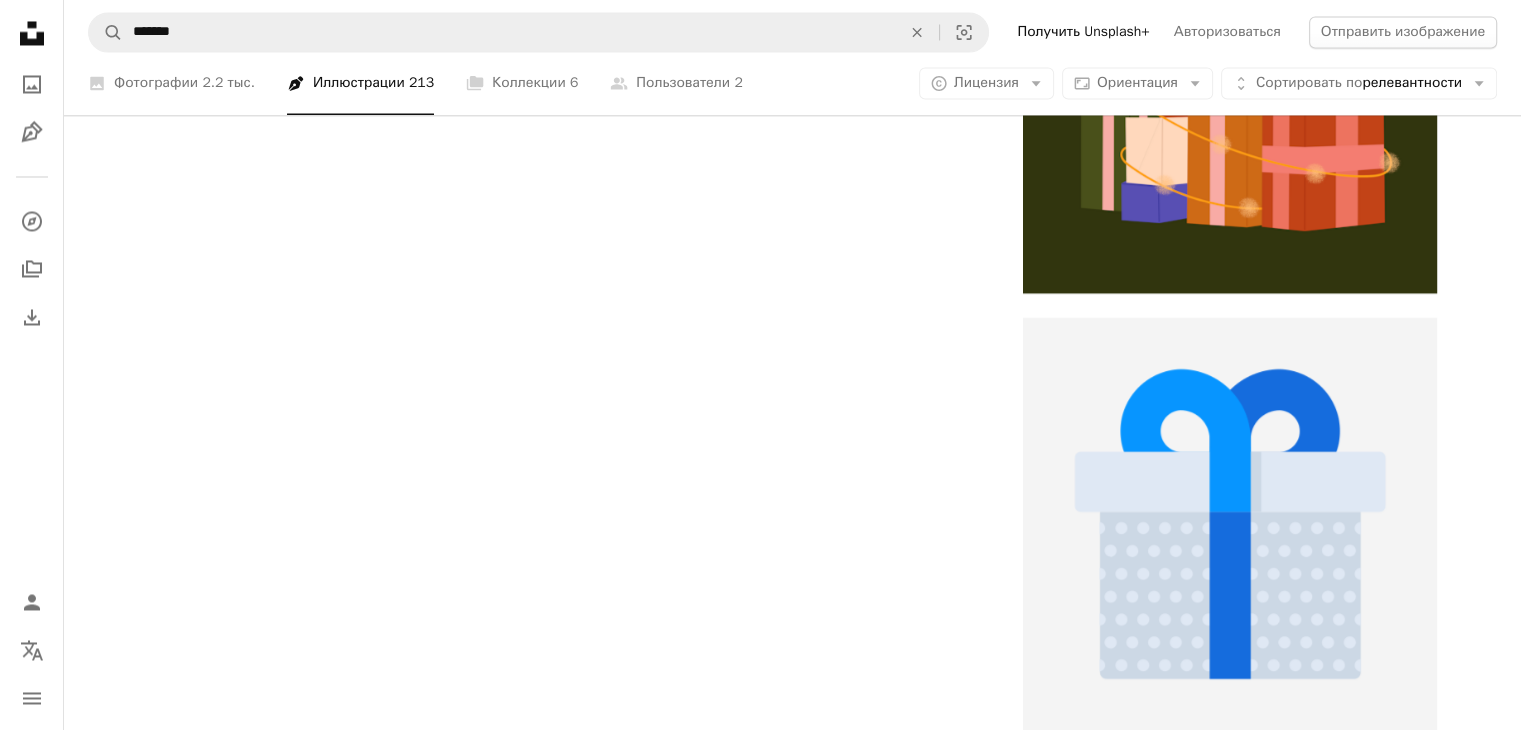 click on "красный" at bounding box center (1139, -3206) 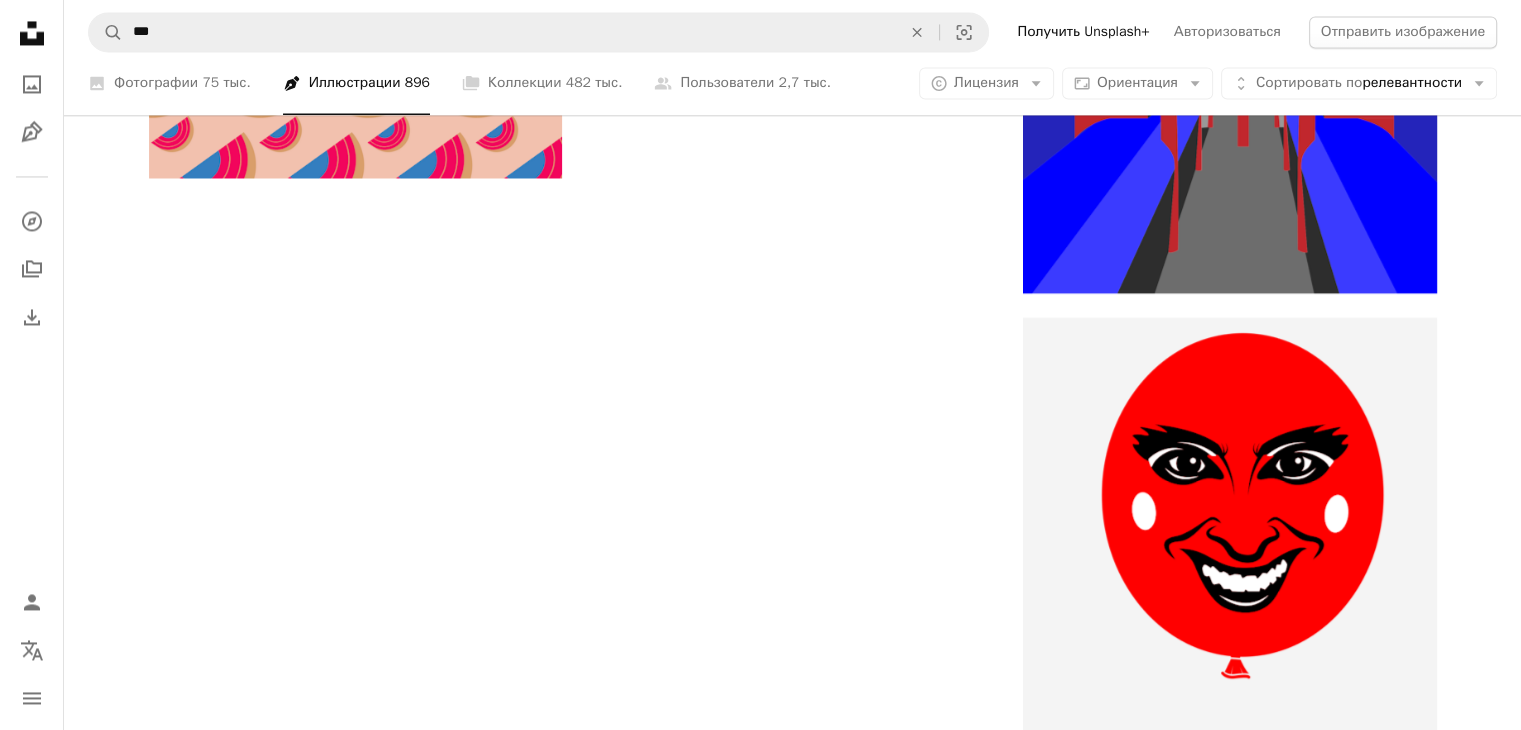scroll, scrollTop: 176, scrollLeft: 0, axis: vertical 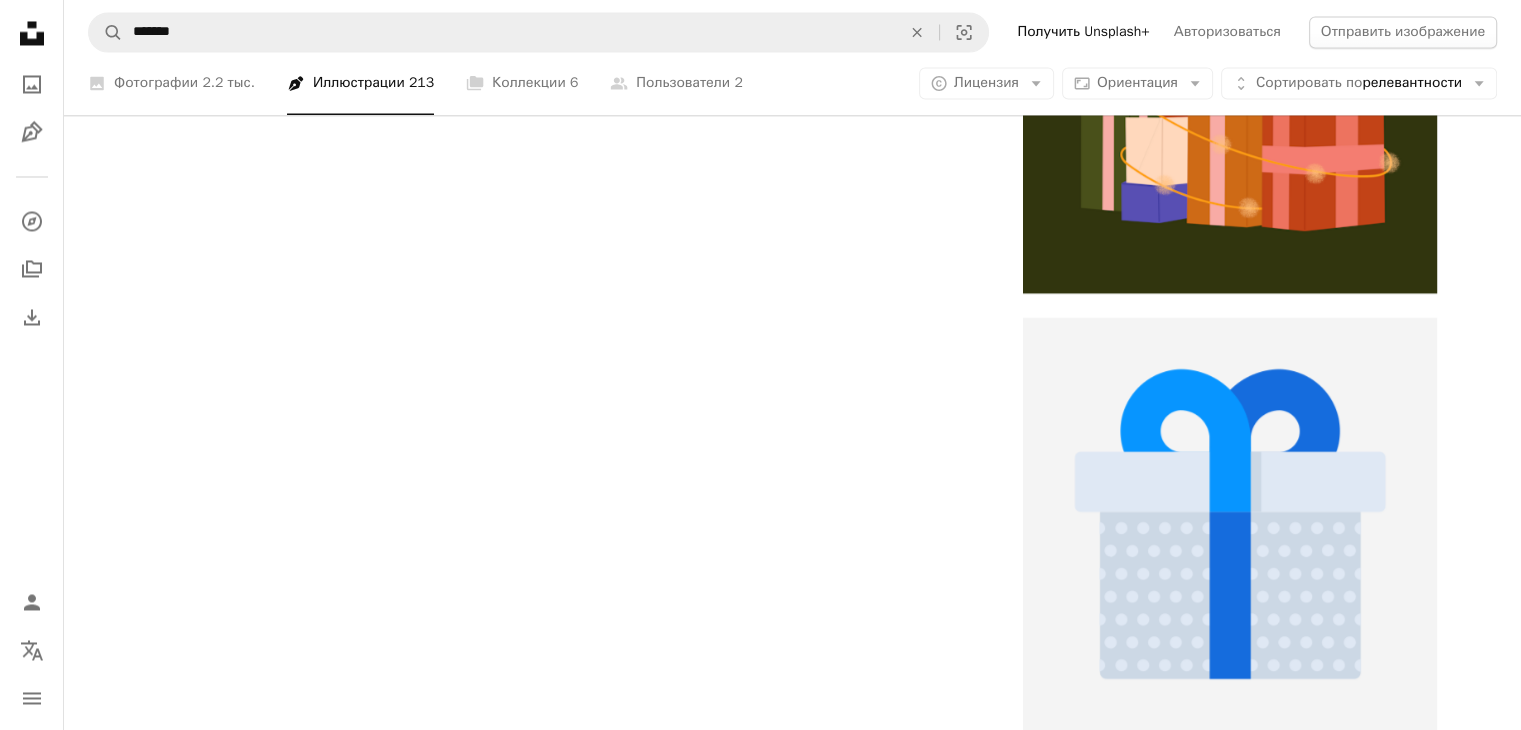 click on "подарок" at bounding box center [221, -3206] 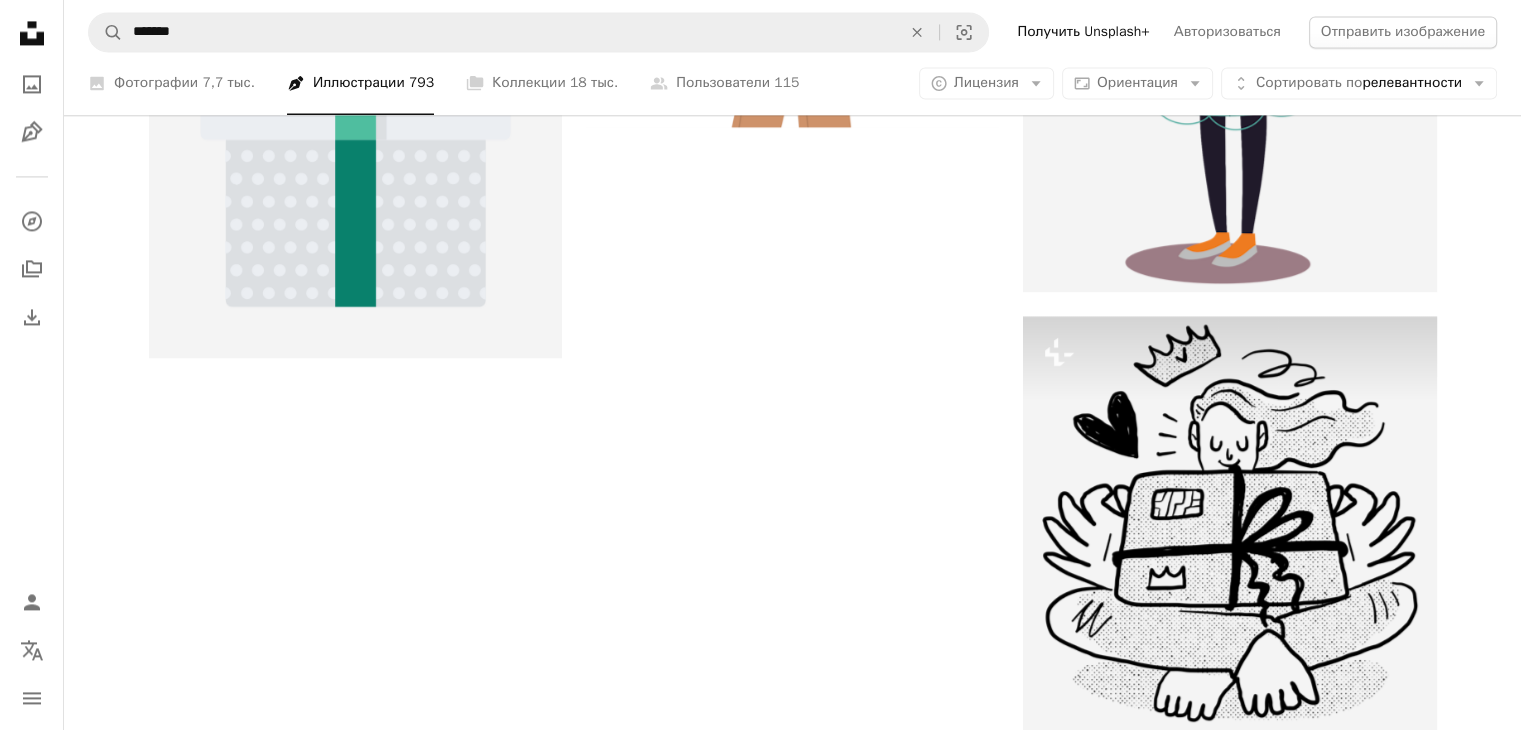 scroll, scrollTop: 0, scrollLeft: 0, axis: both 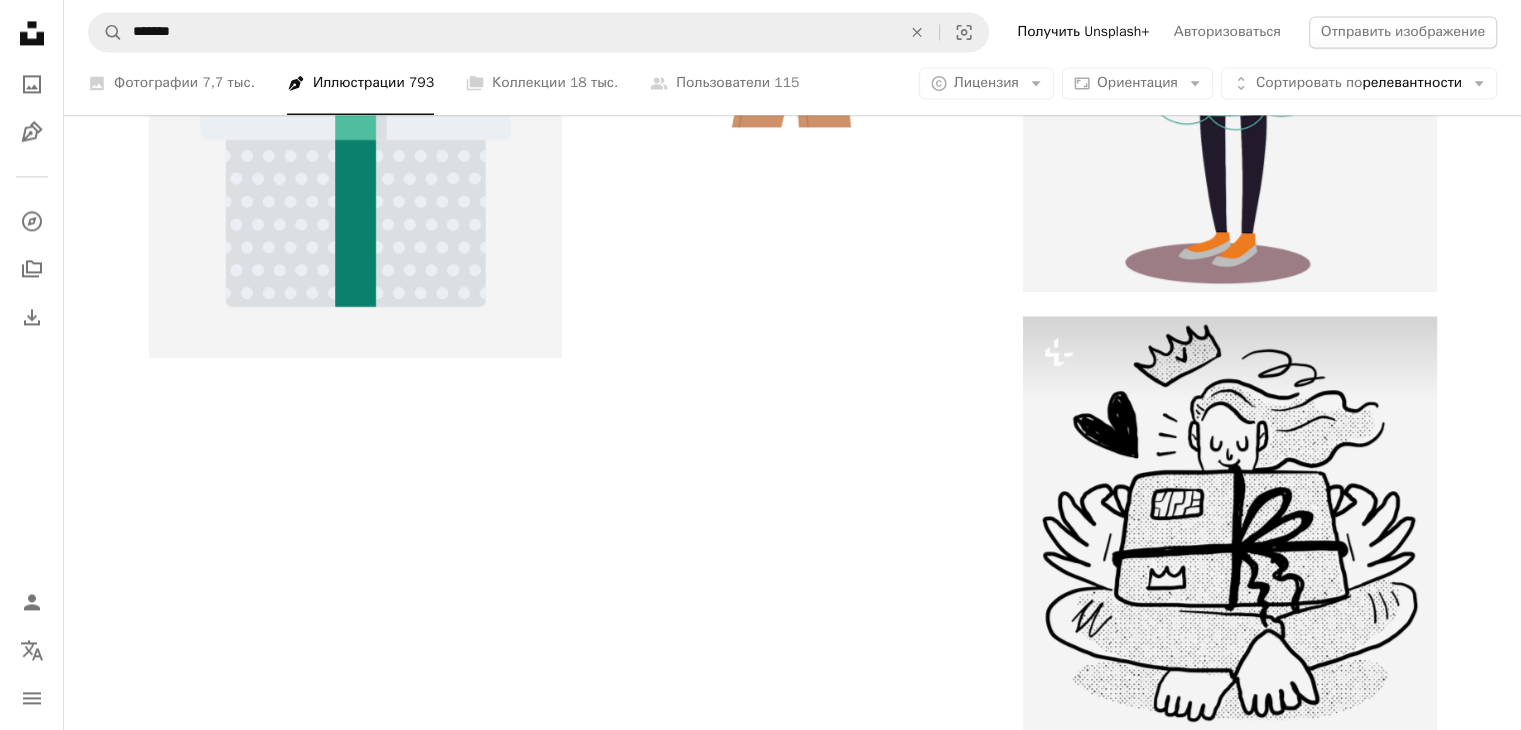 click at bounding box center [868, -2957] 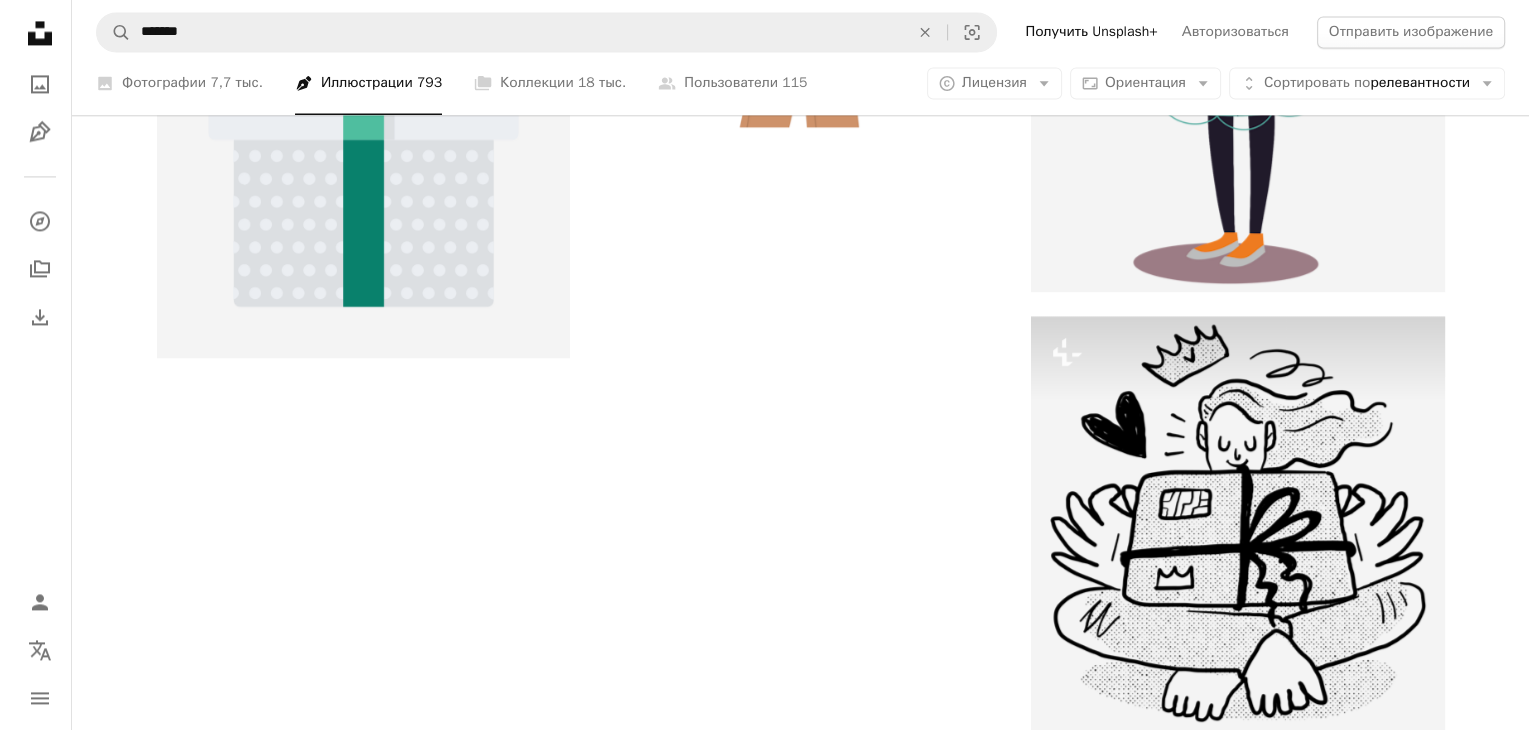 scroll, scrollTop: 488, scrollLeft: 0, axis: vertical 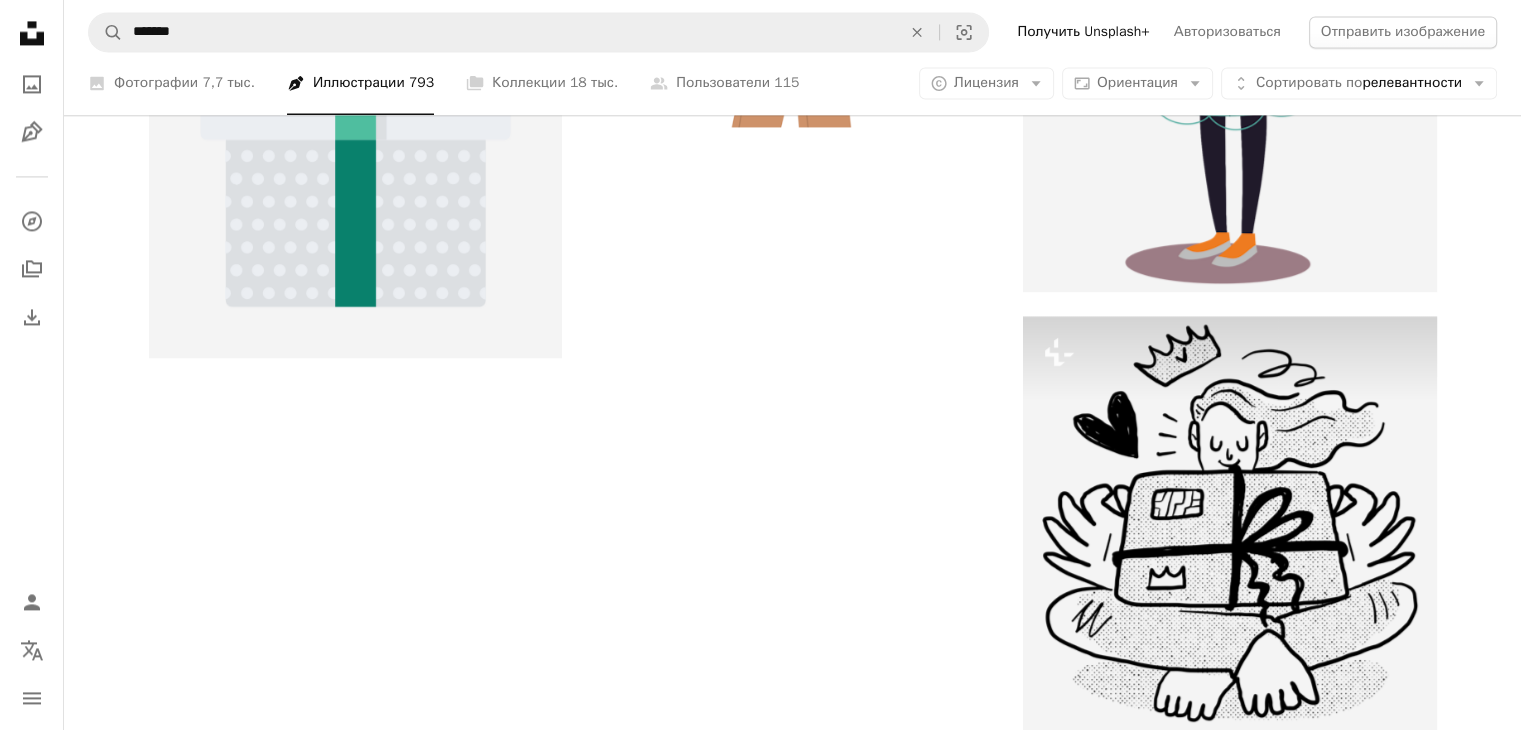 click at bounding box center (792, -2422) 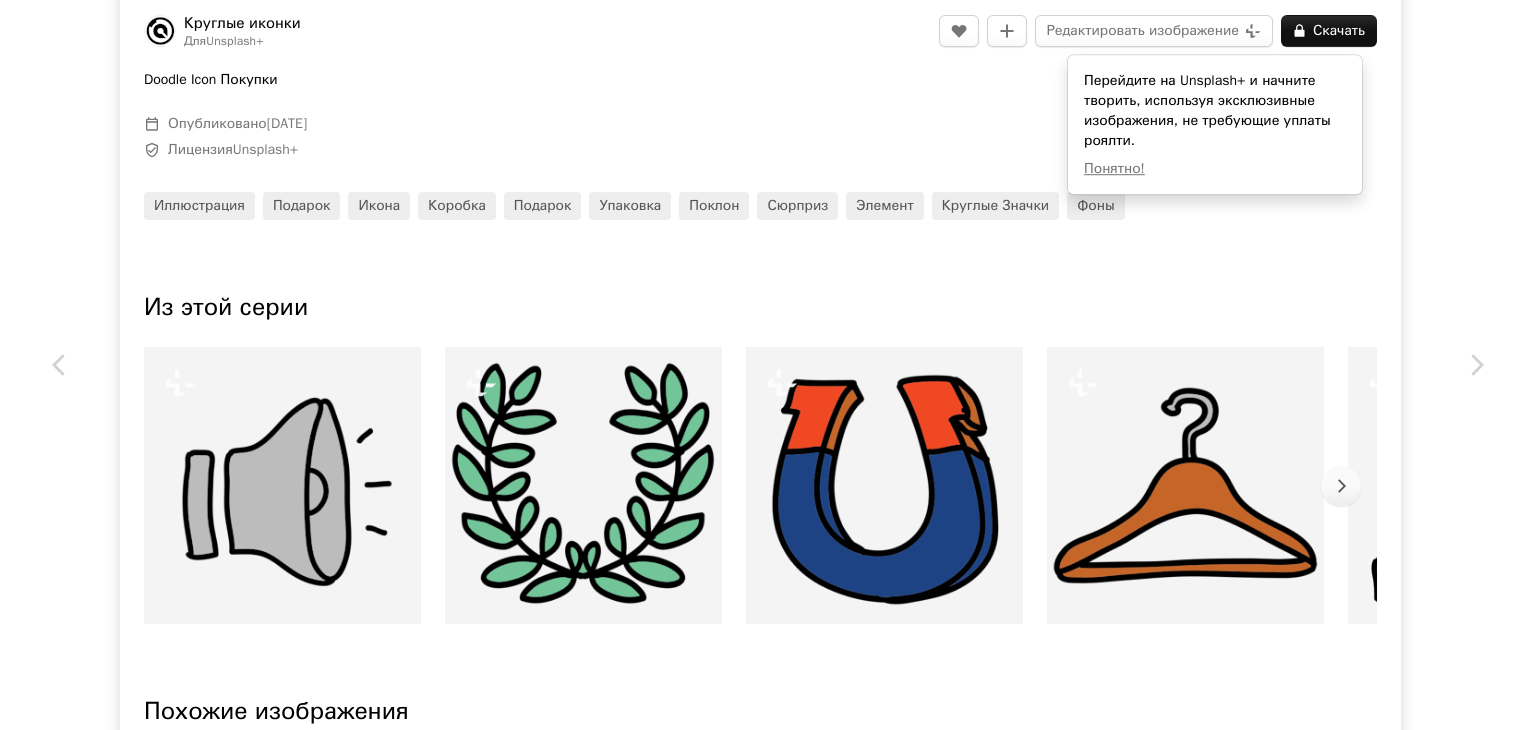 scroll, scrollTop: 692, scrollLeft: 0, axis: vertical 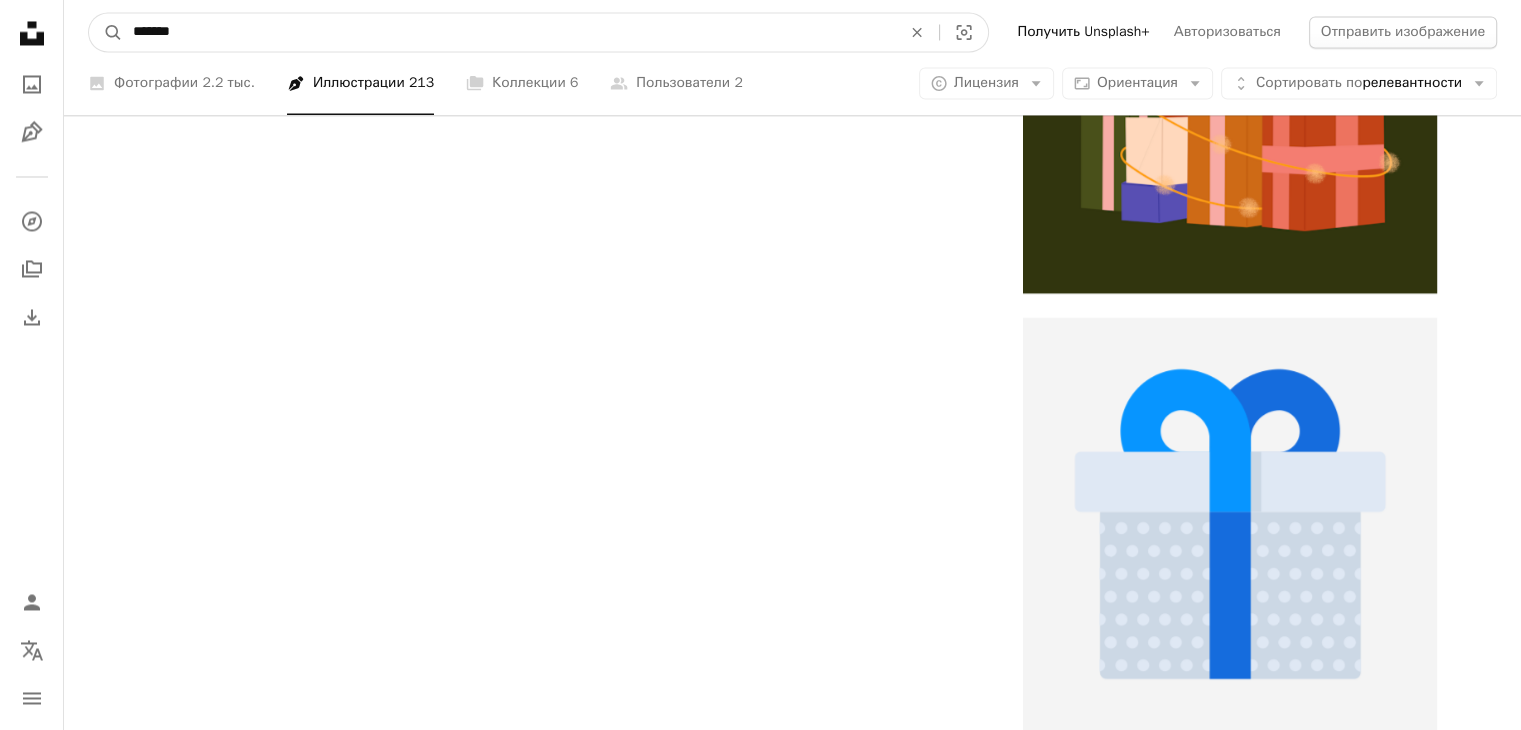 click on "*******" at bounding box center (509, 32) 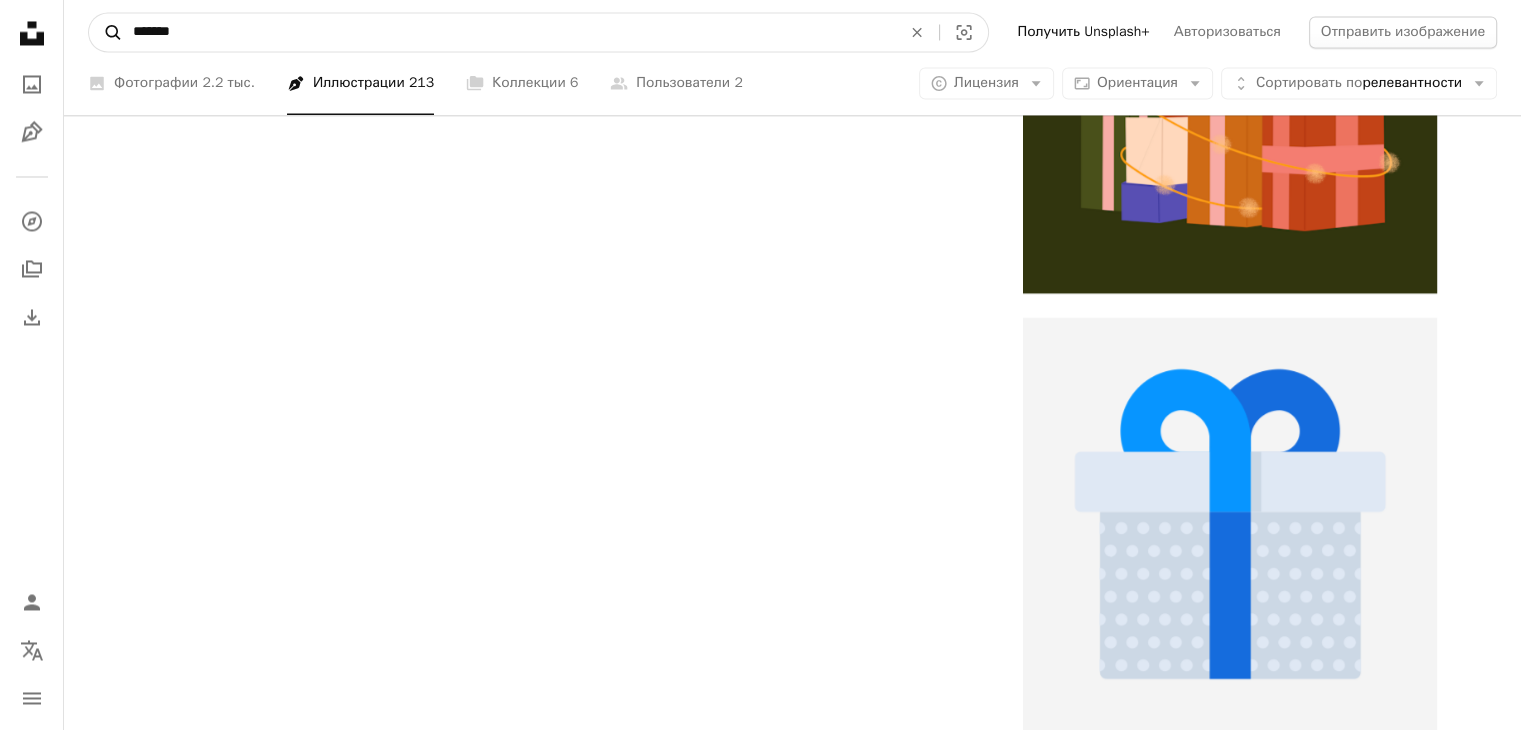 drag, startPoint x: 209, startPoint y: 40, endPoint x: 113, endPoint y: 34, distance: 96.18732 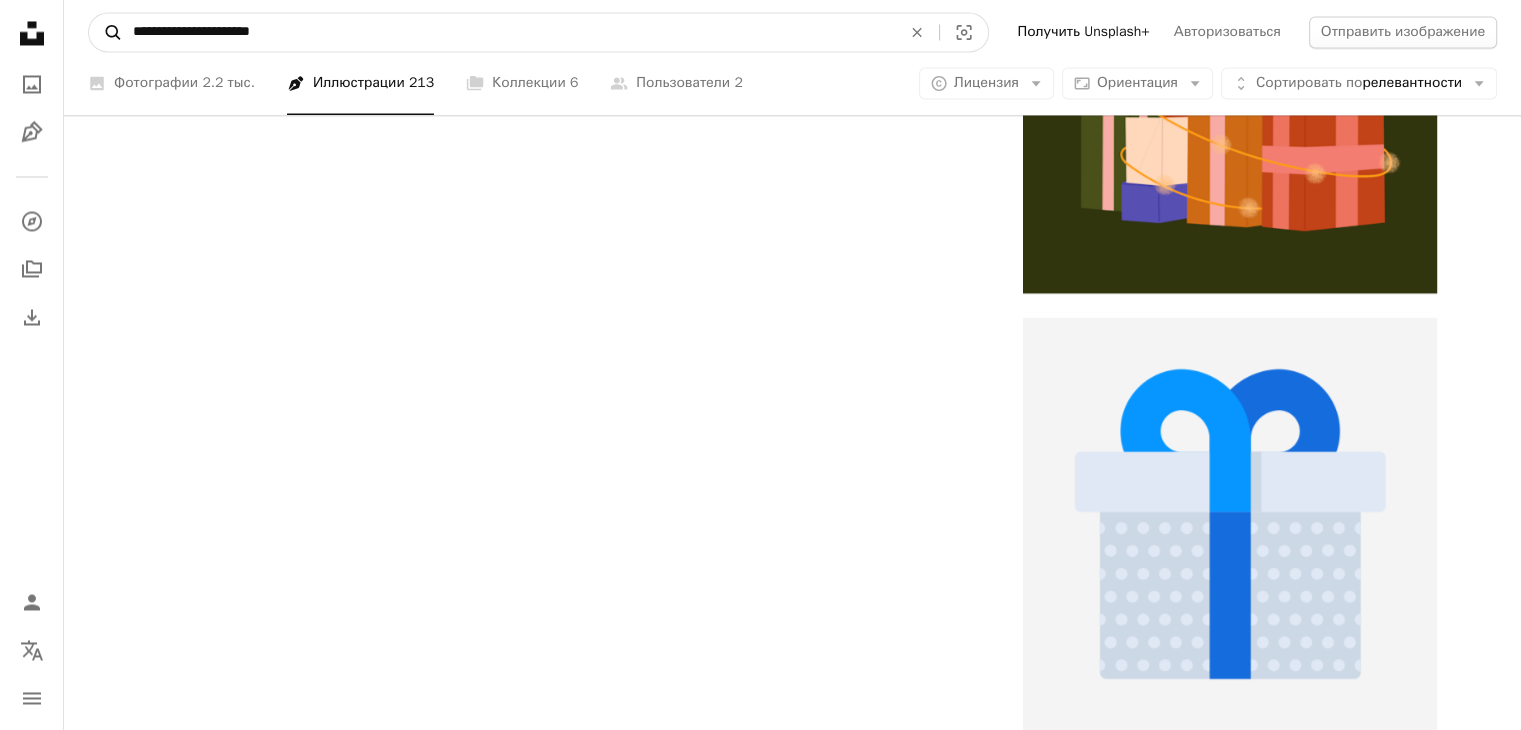 type on "**********" 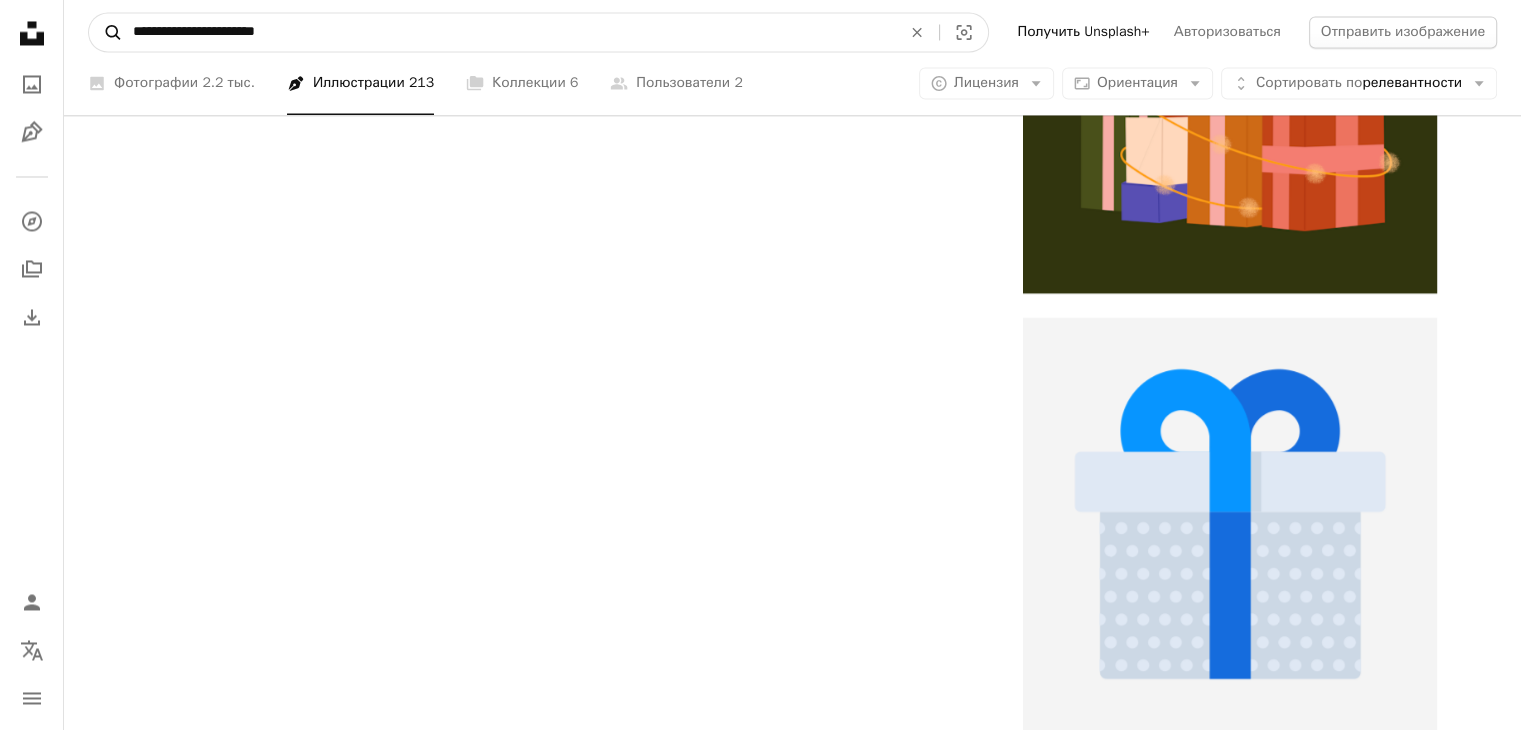 click on "A magnifying glass" at bounding box center [106, 32] 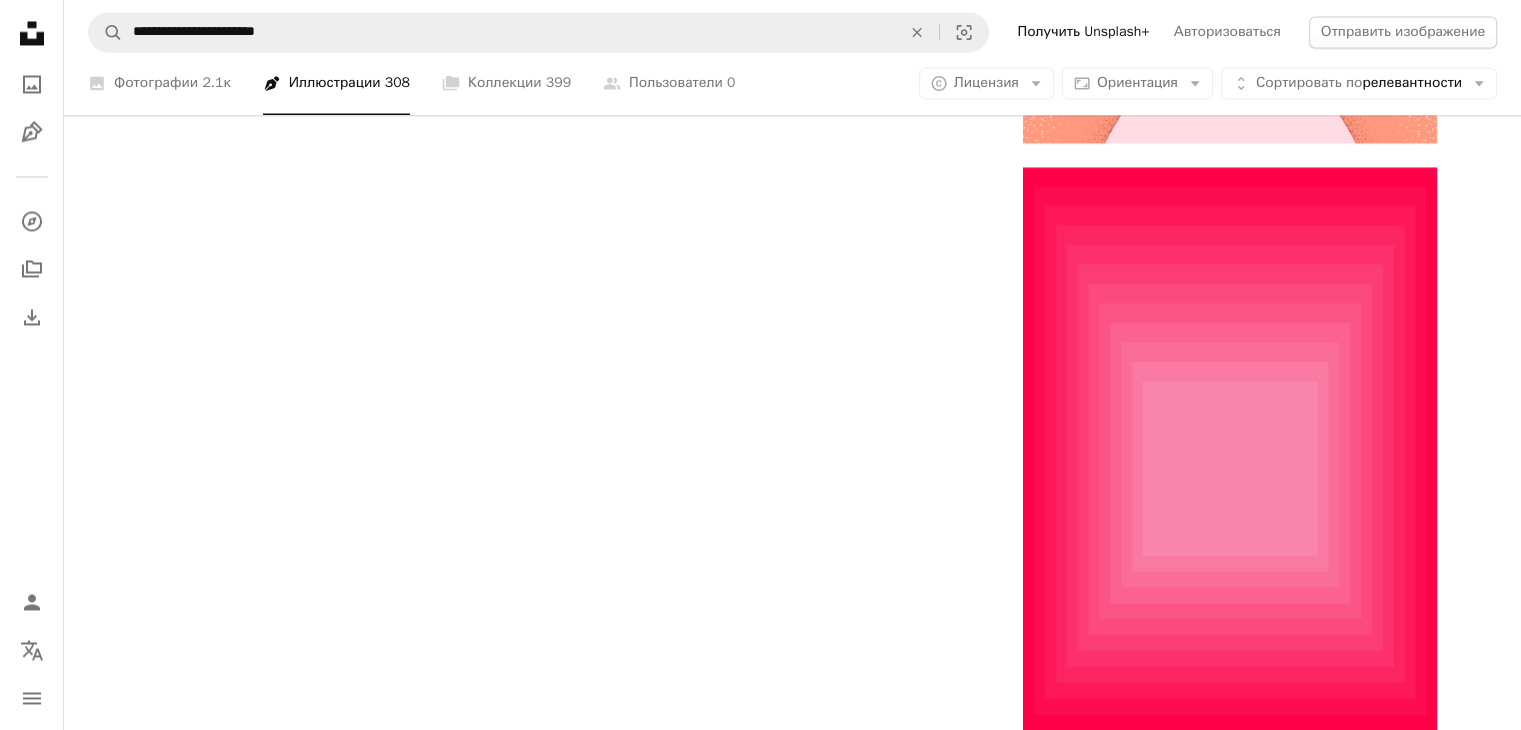 scroll, scrollTop: 201, scrollLeft: 0, axis: vertical 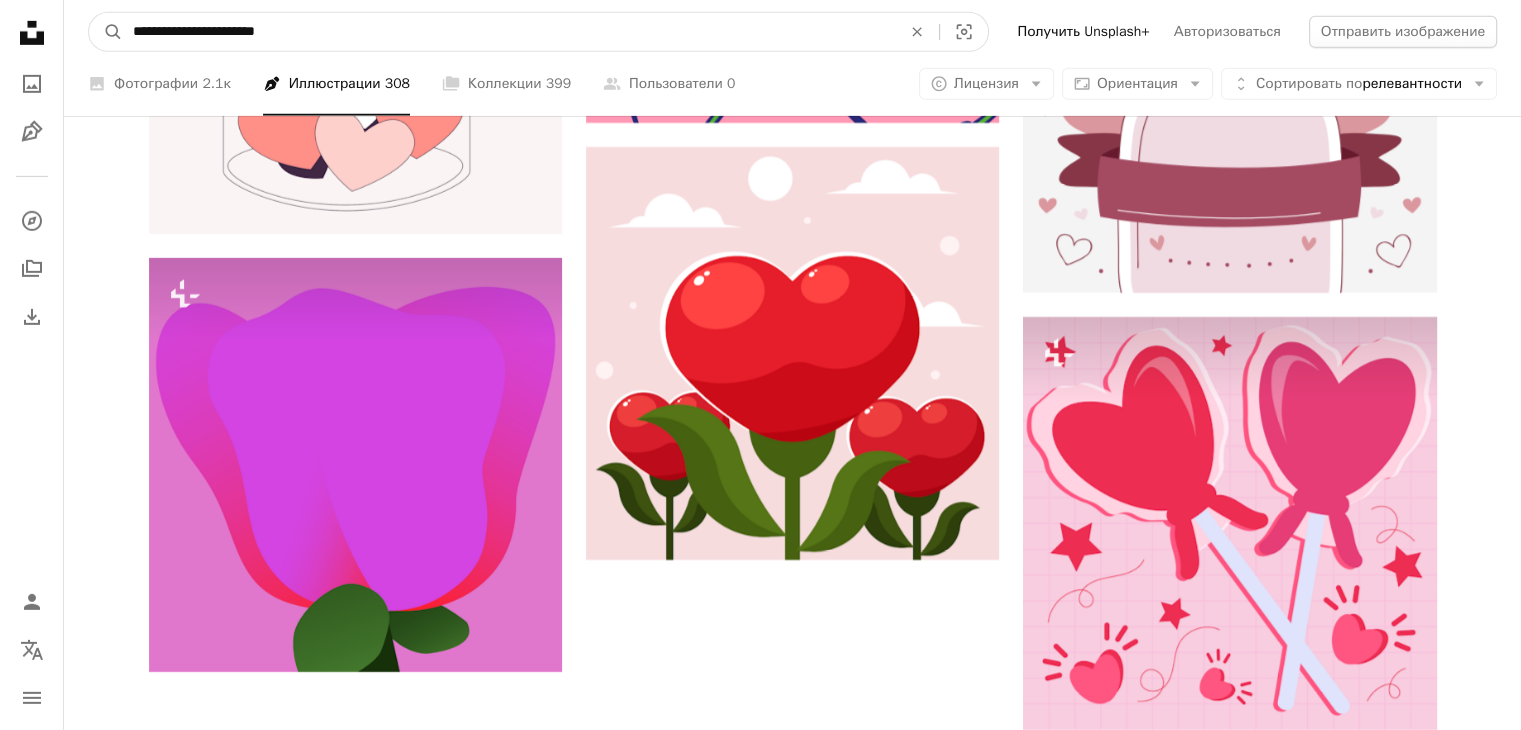 drag, startPoint x: 372, startPoint y: 38, endPoint x: 44, endPoint y: 9, distance: 329.2795 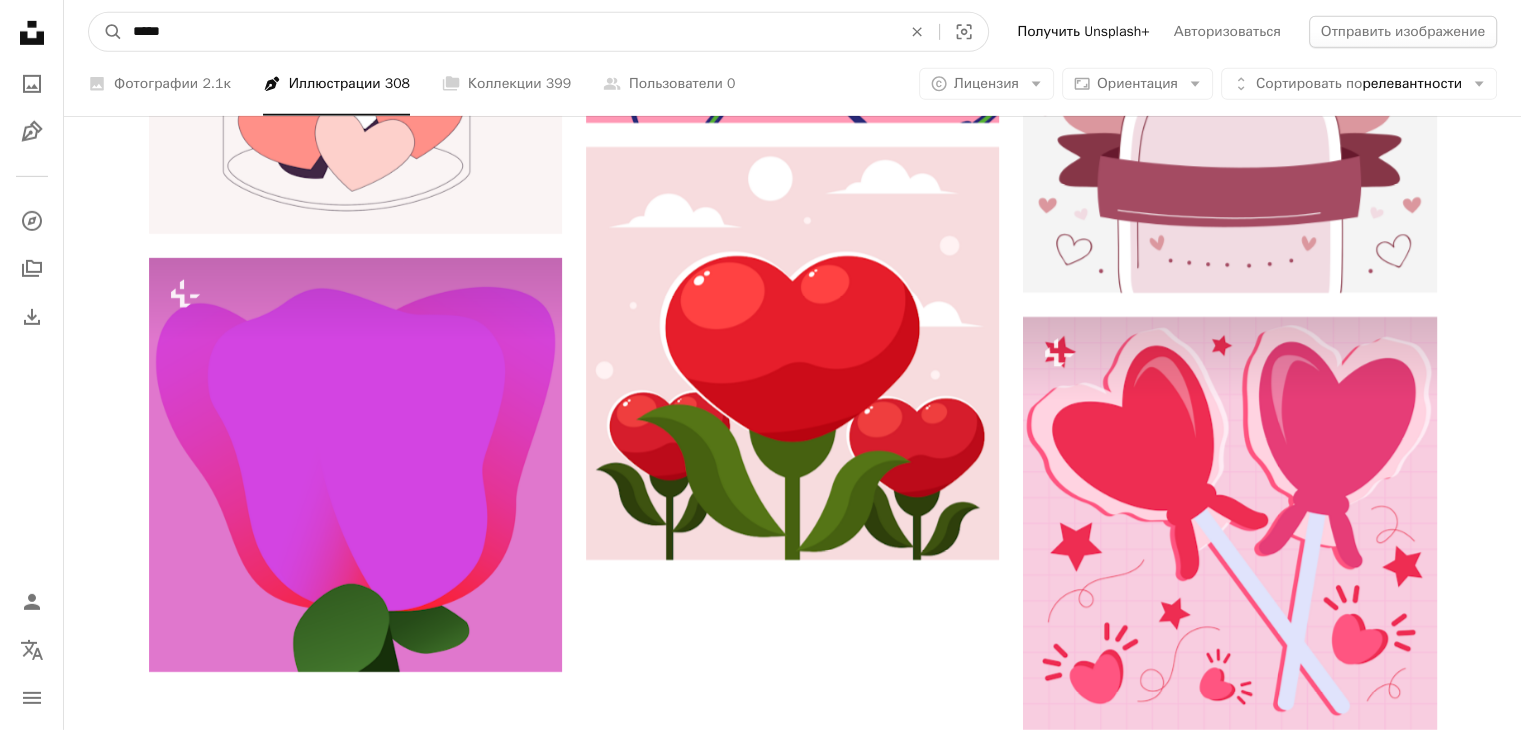 type on "******" 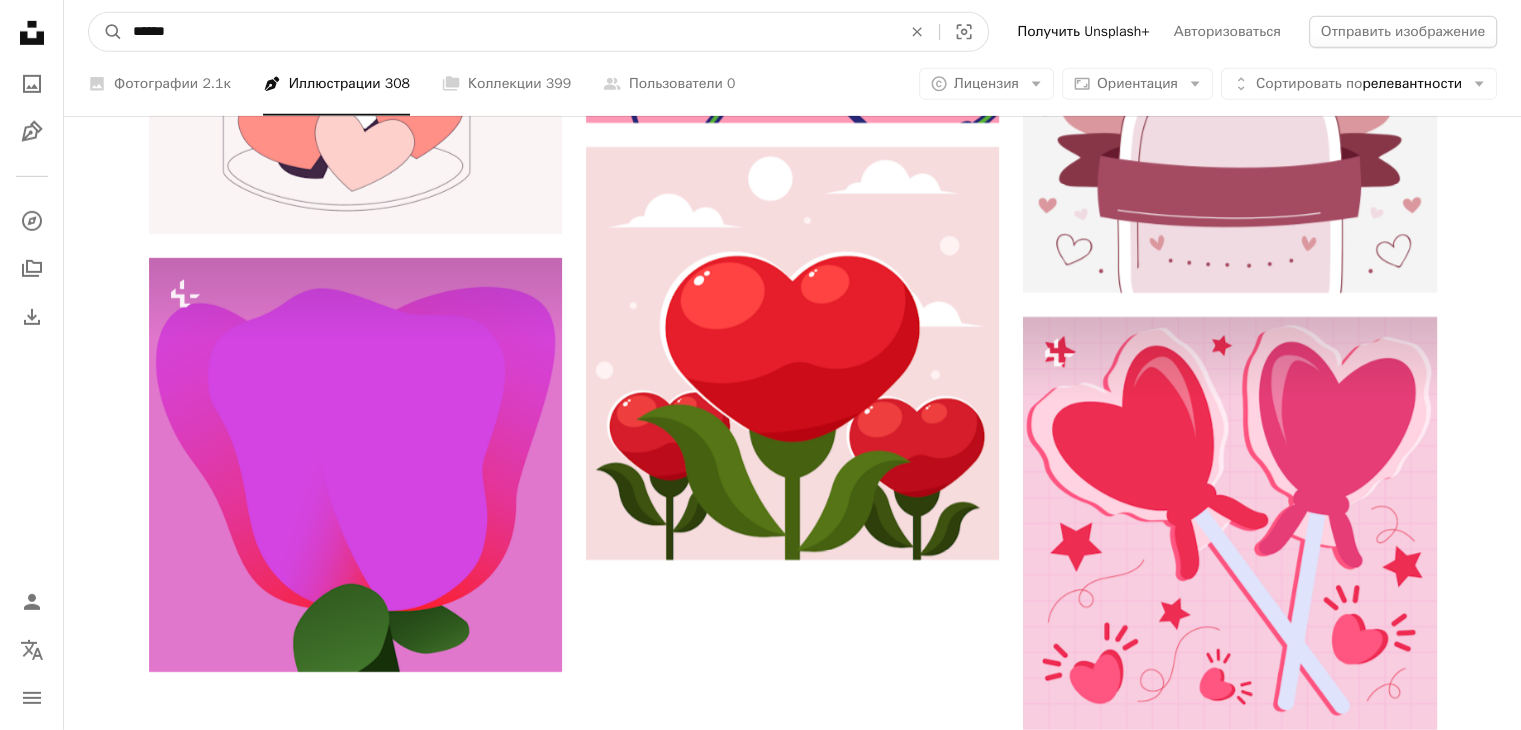 click on "A magnifying glass" at bounding box center (106, 32) 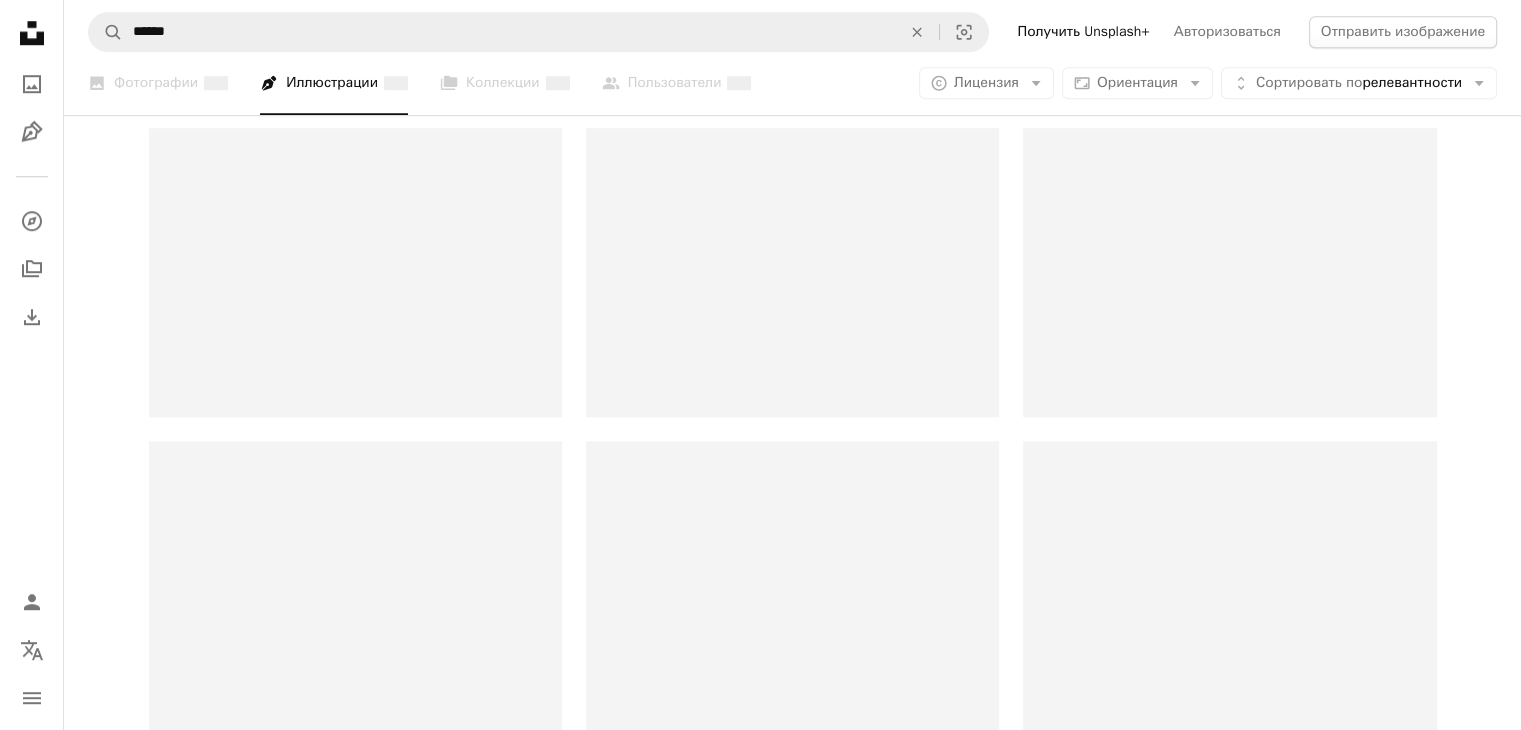 scroll, scrollTop: 0, scrollLeft: 0, axis: both 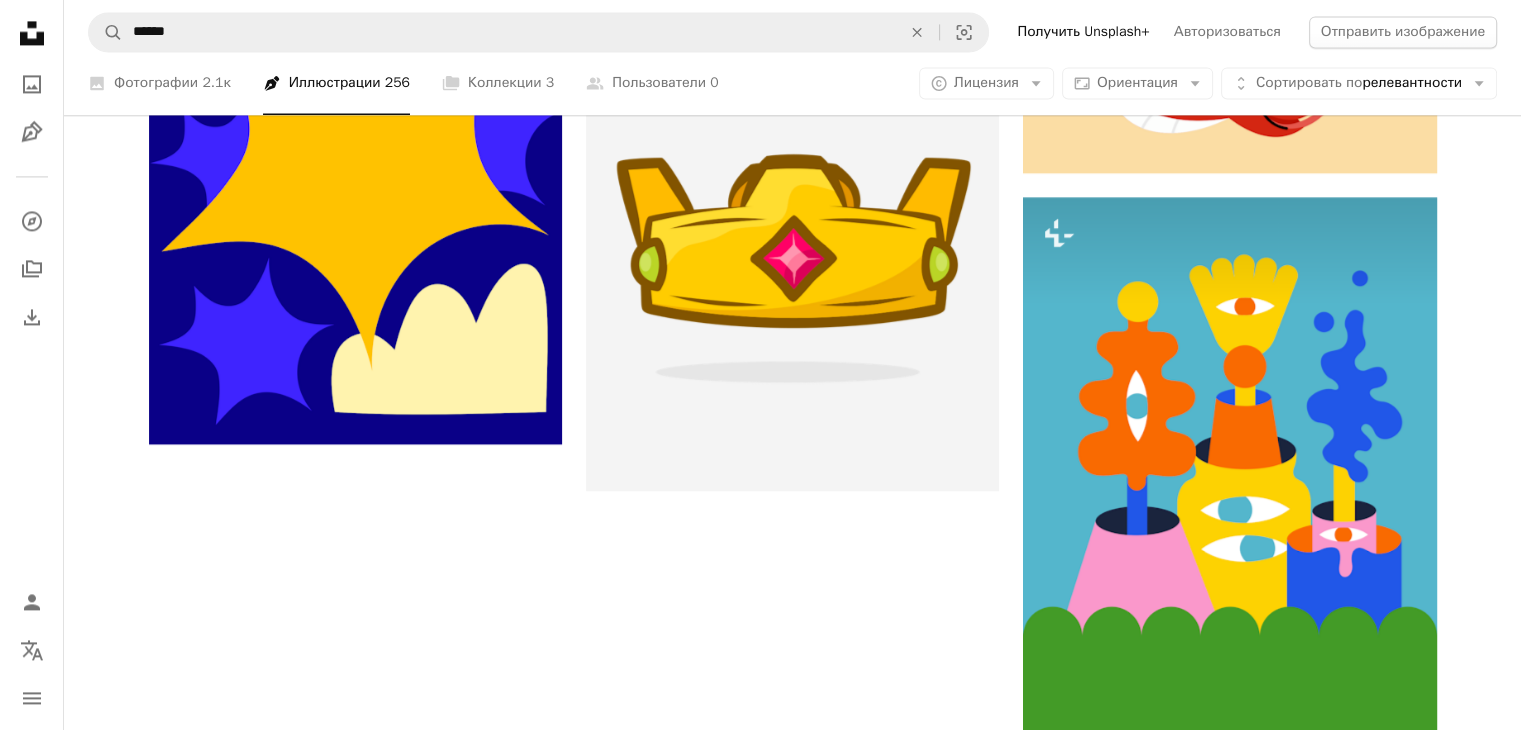 click on "корона" at bounding box center [221, -2603] 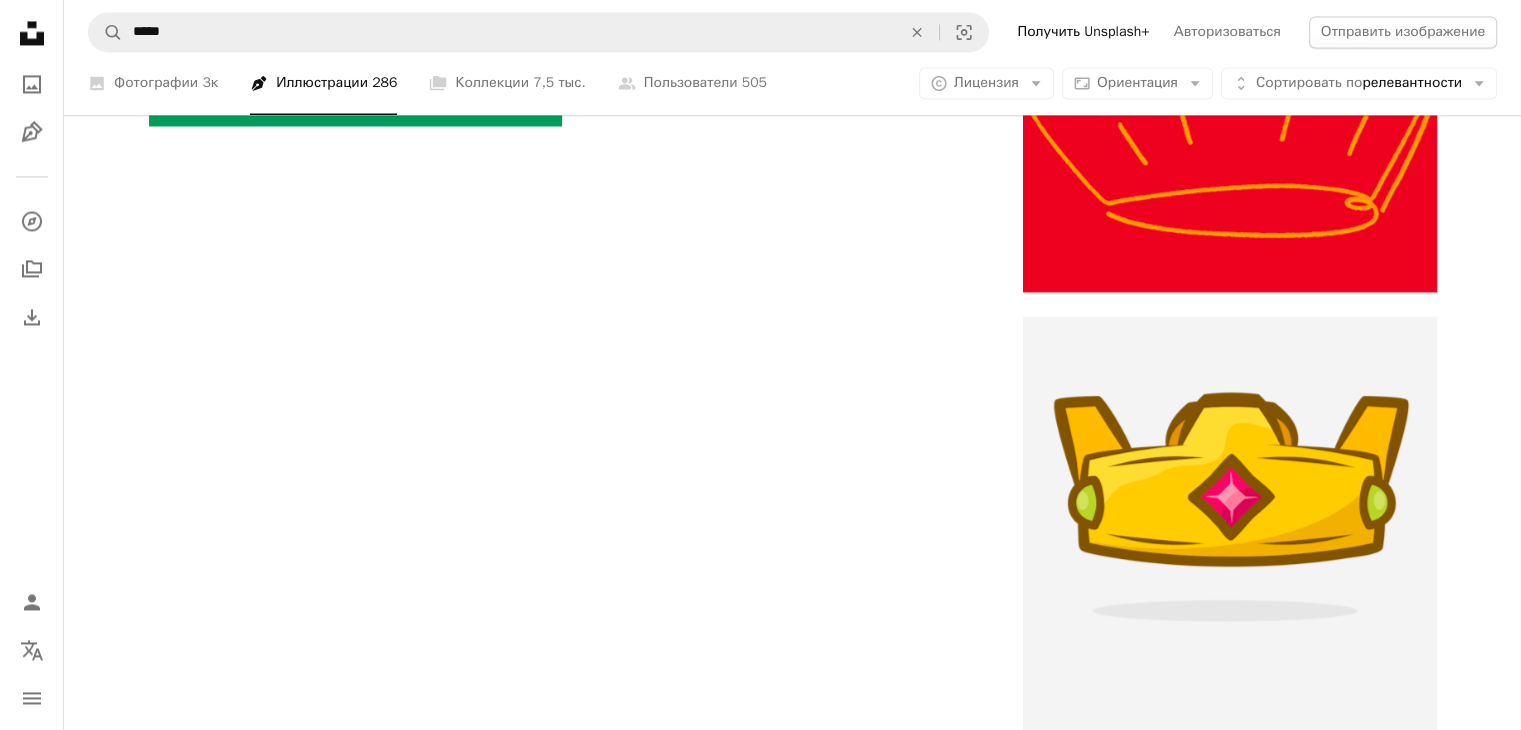 scroll, scrollTop: 444, scrollLeft: 0, axis: vertical 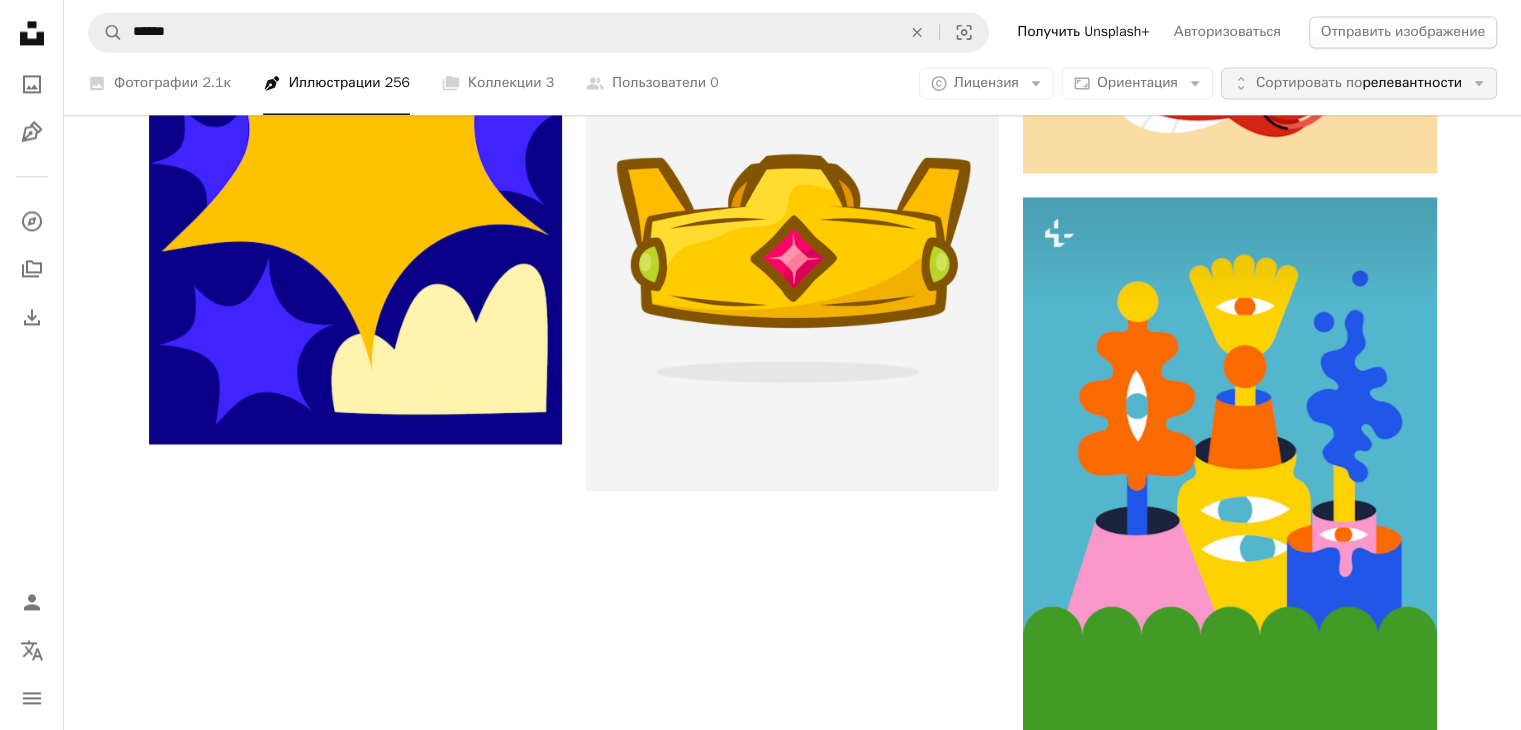 click on "Сортировать по" at bounding box center [1309, 83] 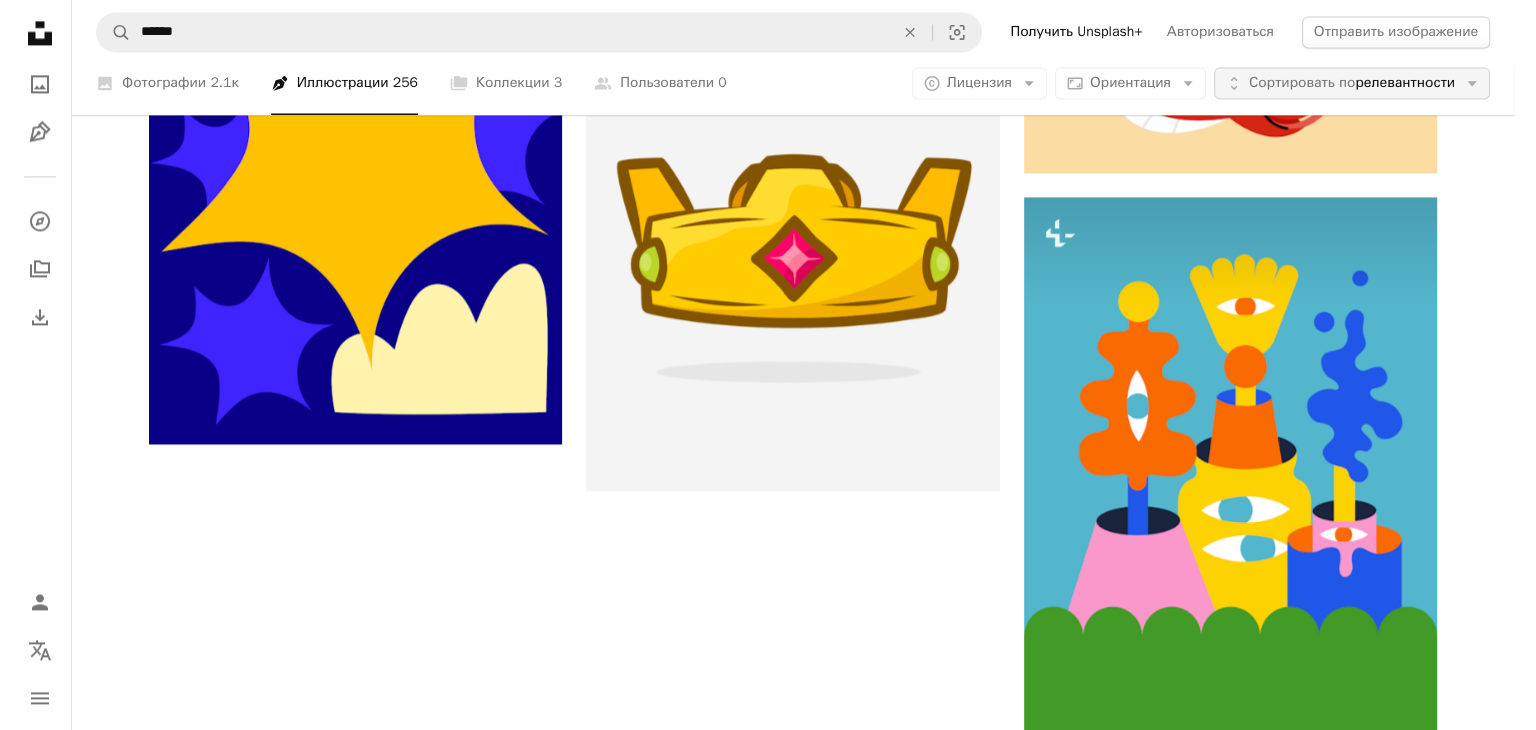 scroll, scrollTop: 0, scrollLeft: 0, axis: both 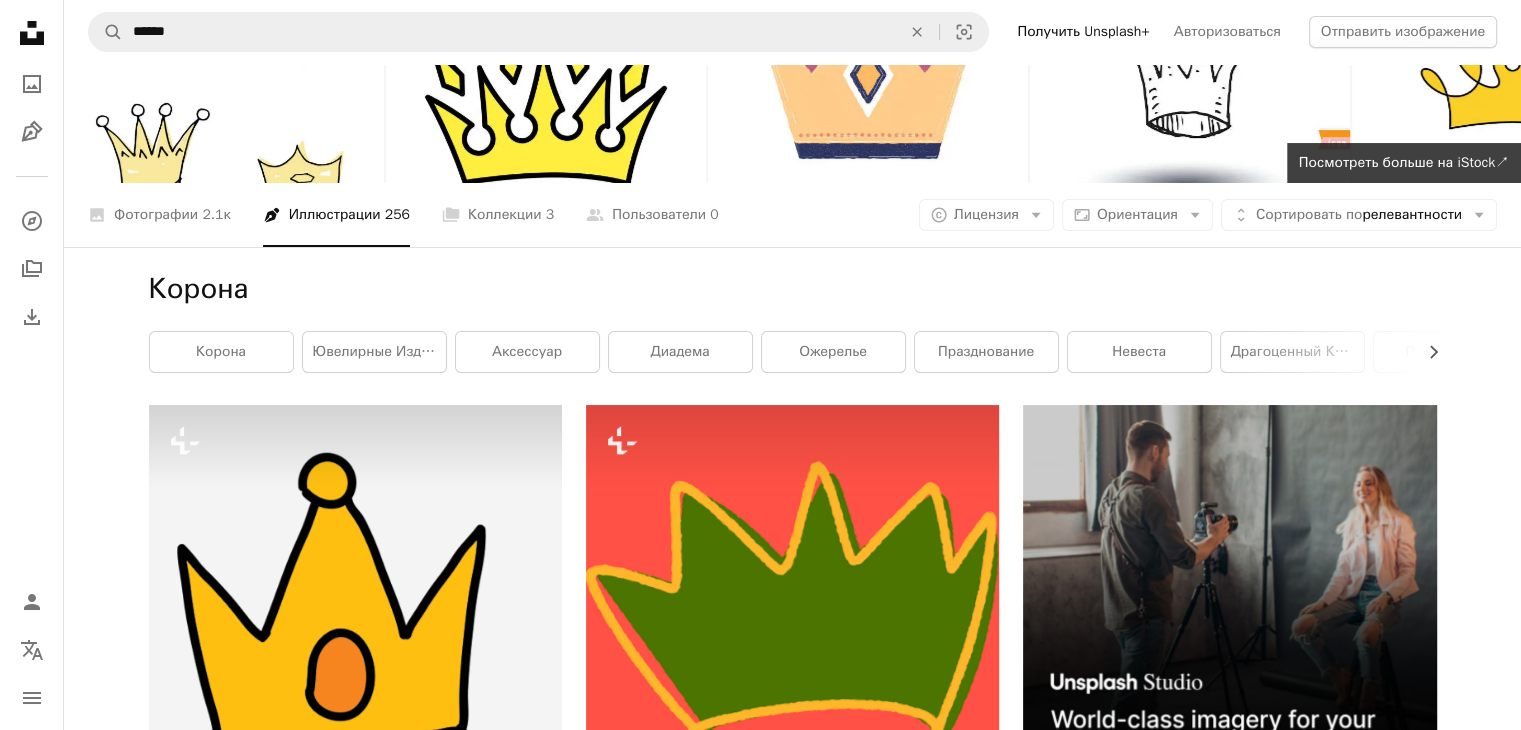 click on "[FIRST] [LAST]" at bounding box center [760, 1795] 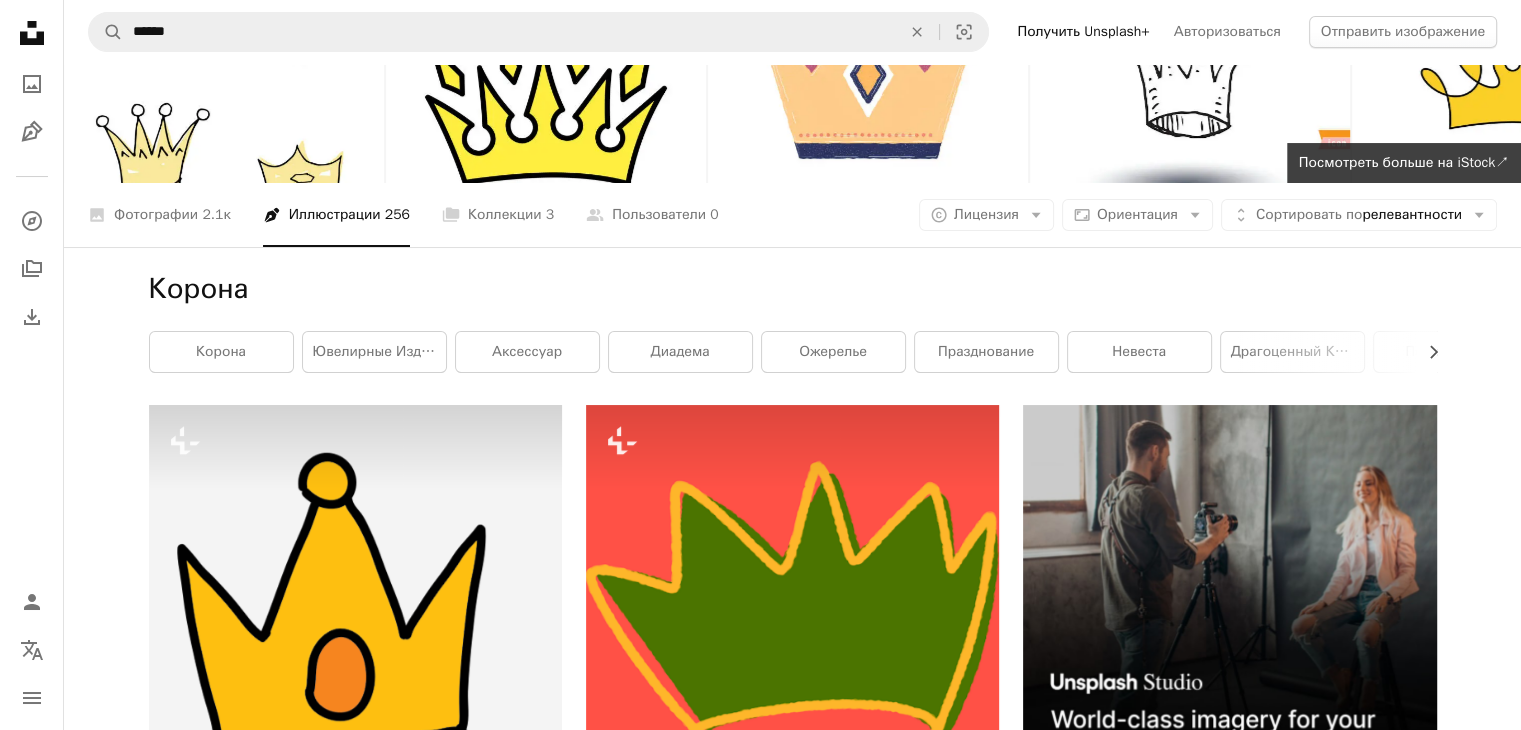 scroll, scrollTop: 184, scrollLeft: 0, axis: vertical 